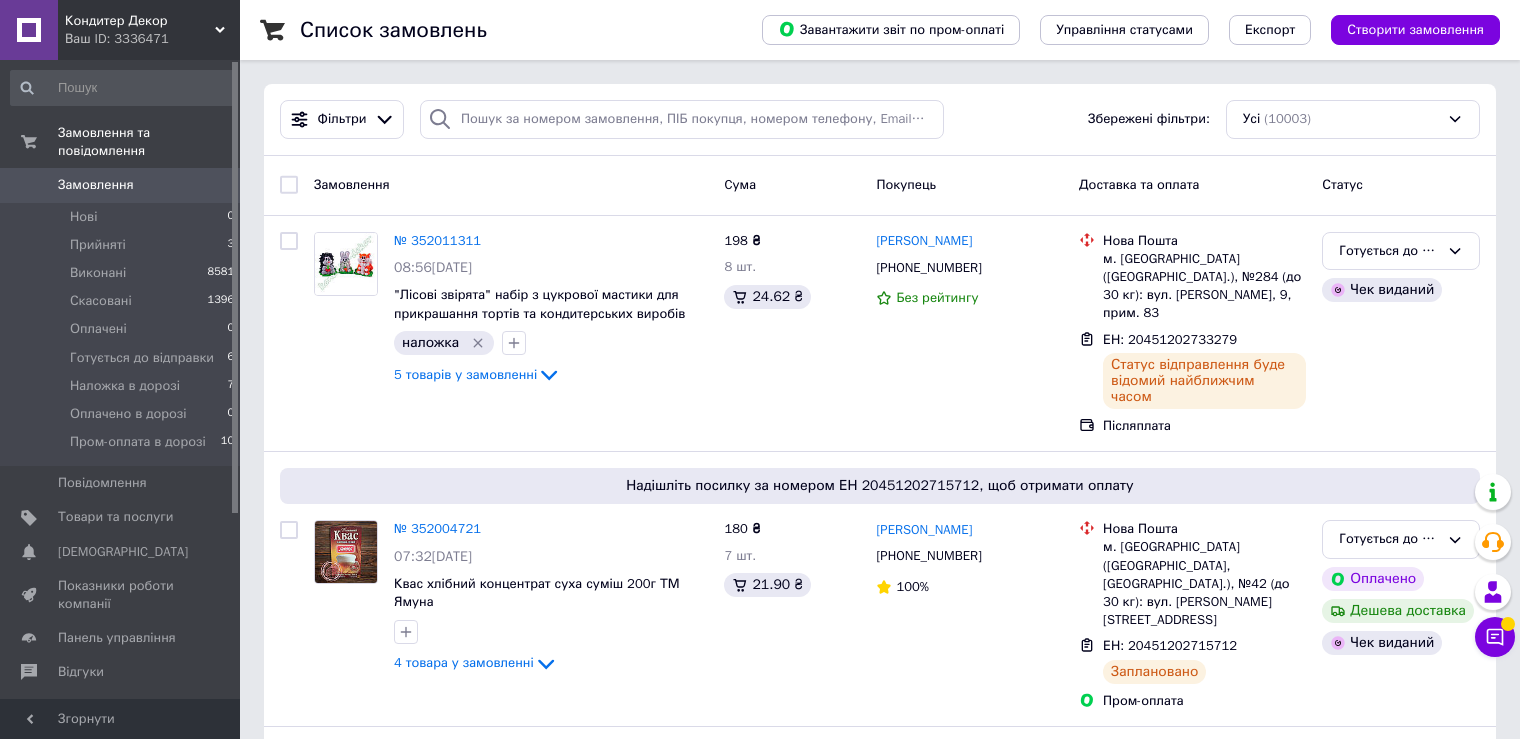 drag, startPoint x: 0, startPoint y: 0, endPoint x: 131, endPoint y: 219, distance: 255.19012 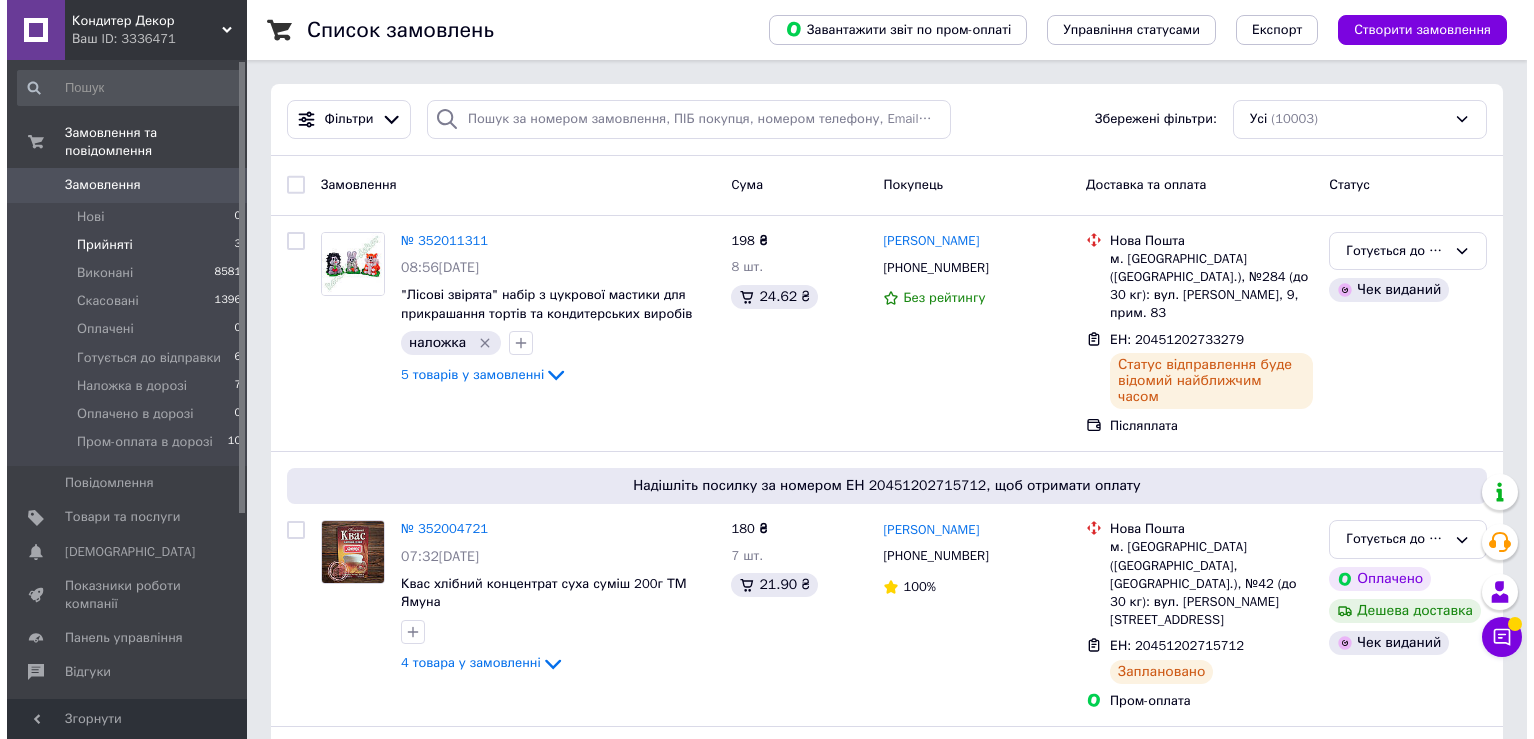 scroll, scrollTop: 0, scrollLeft: 0, axis: both 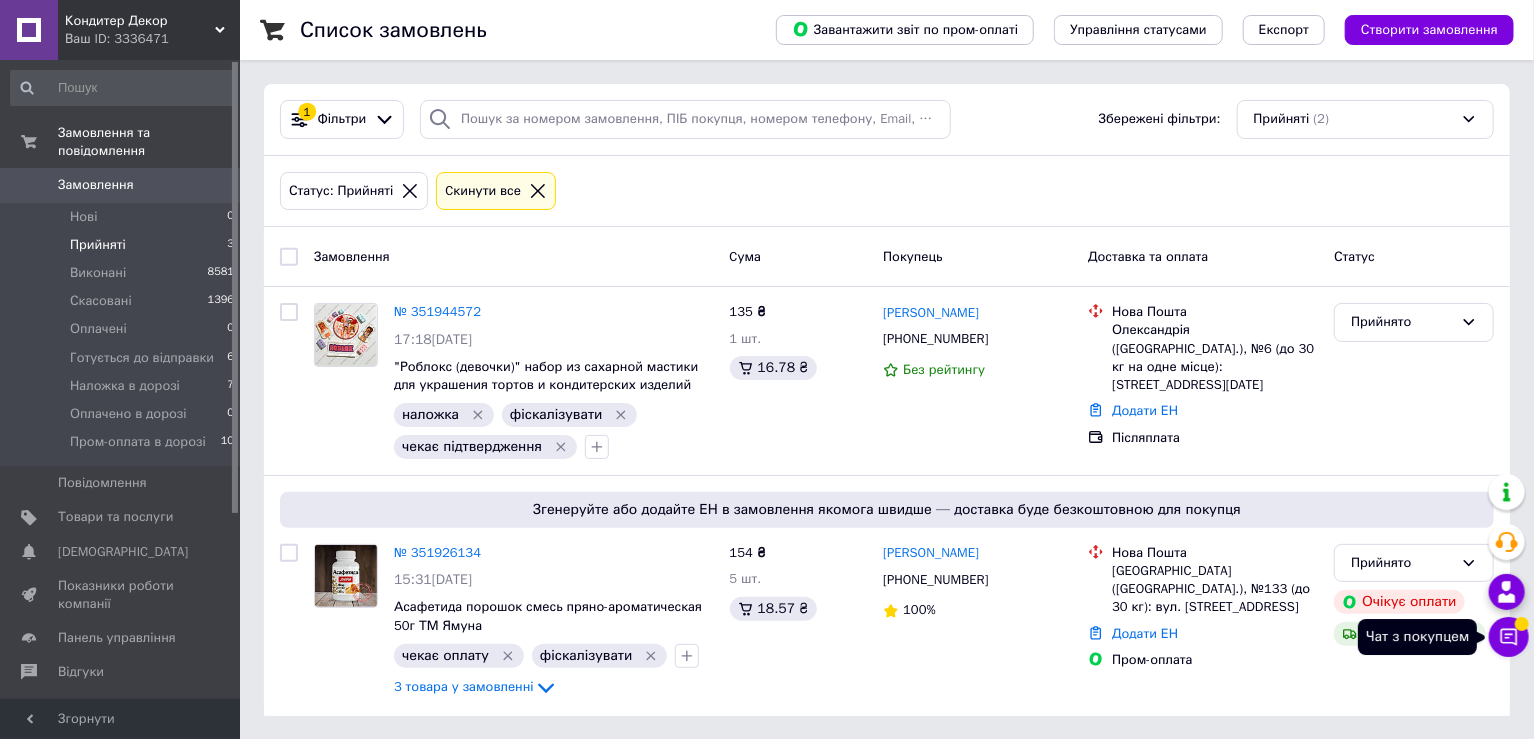 click on "Чат з покупцем" at bounding box center (1509, 637) 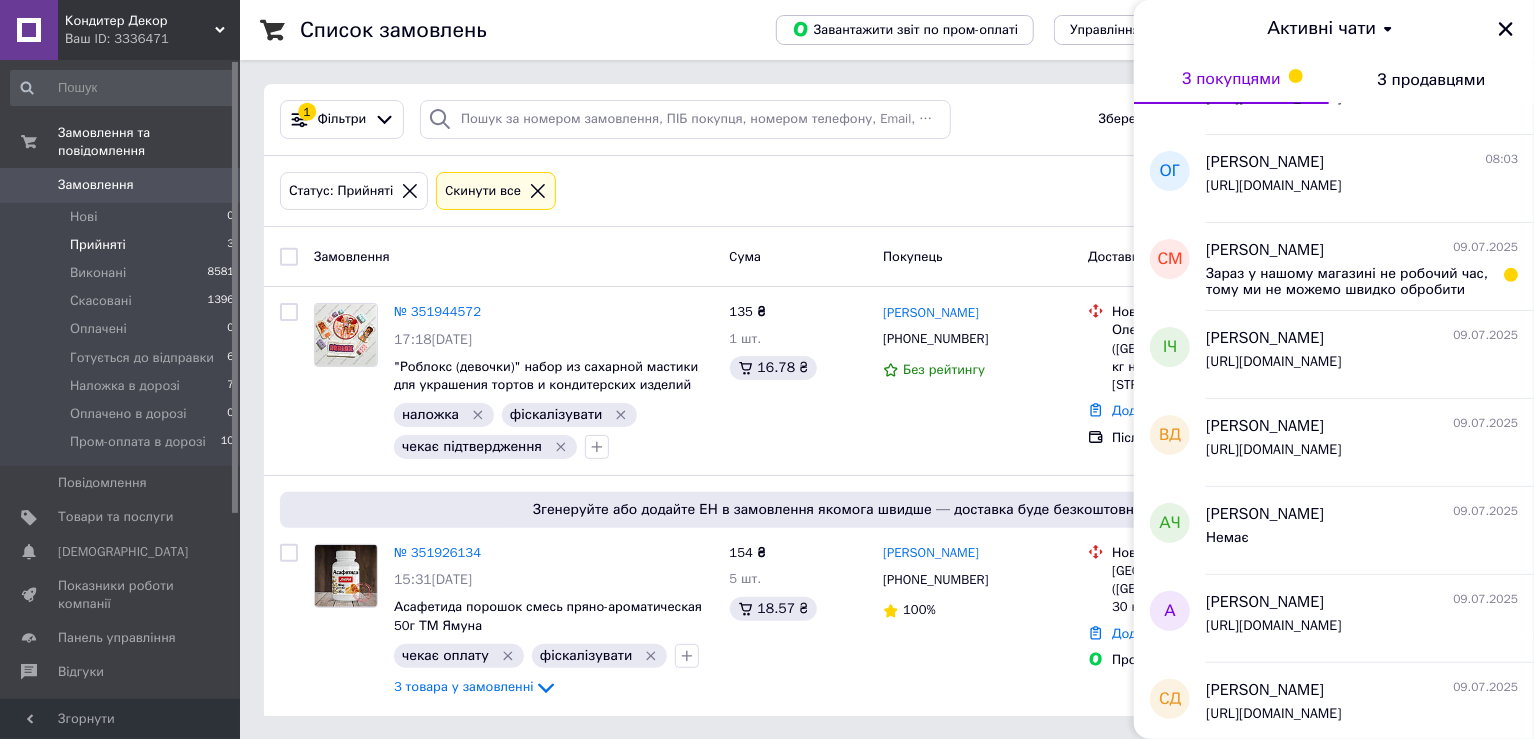 scroll, scrollTop: 500, scrollLeft: 0, axis: vertical 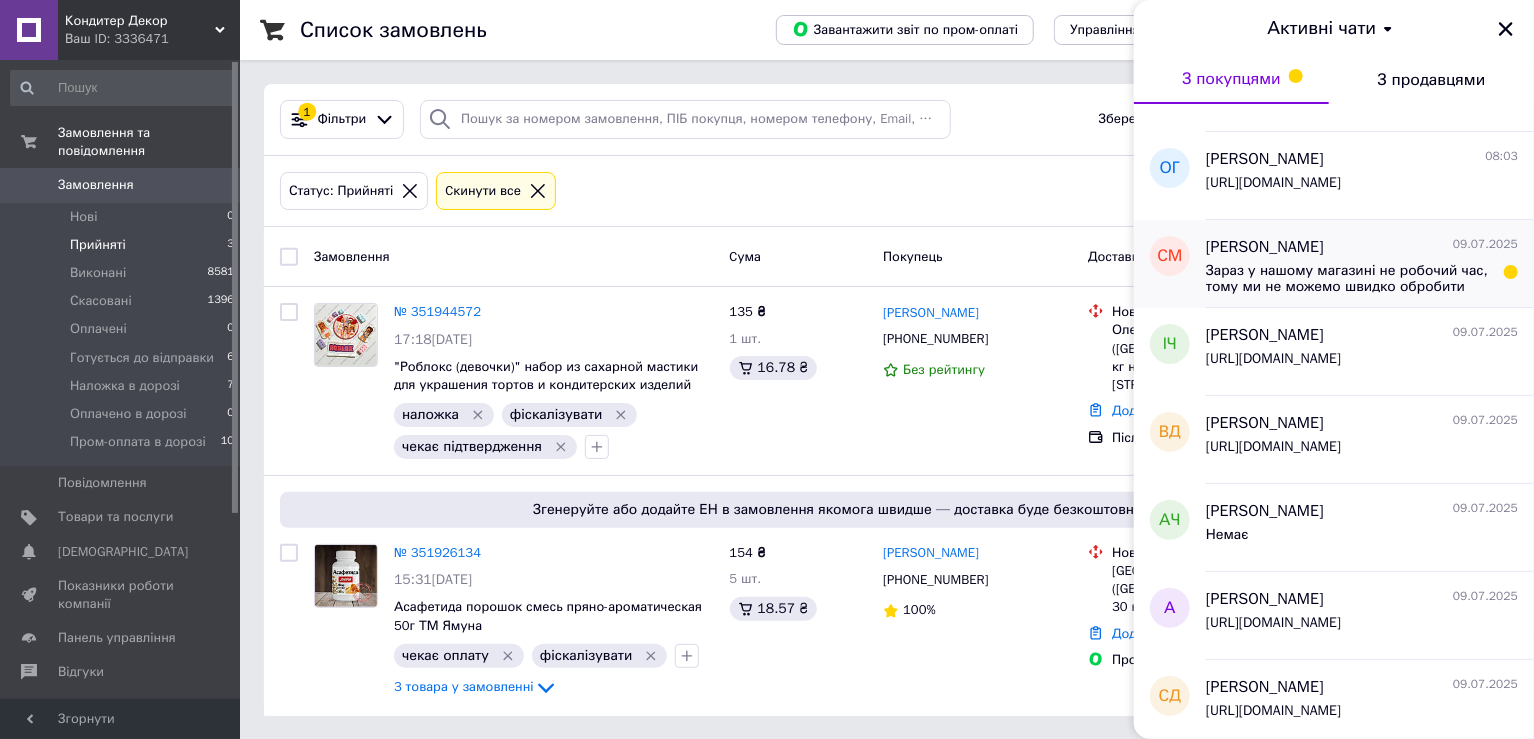 click on "Зараз у нашому магазині не робочий час, тому ми не можемо швидко обробити ваше замовлення. Ми з вами обов'язково зв'яжемося як тільки з'явиться така можливість або у найближчий робочий день. Дякуємо!!!" at bounding box center [1348, 279] 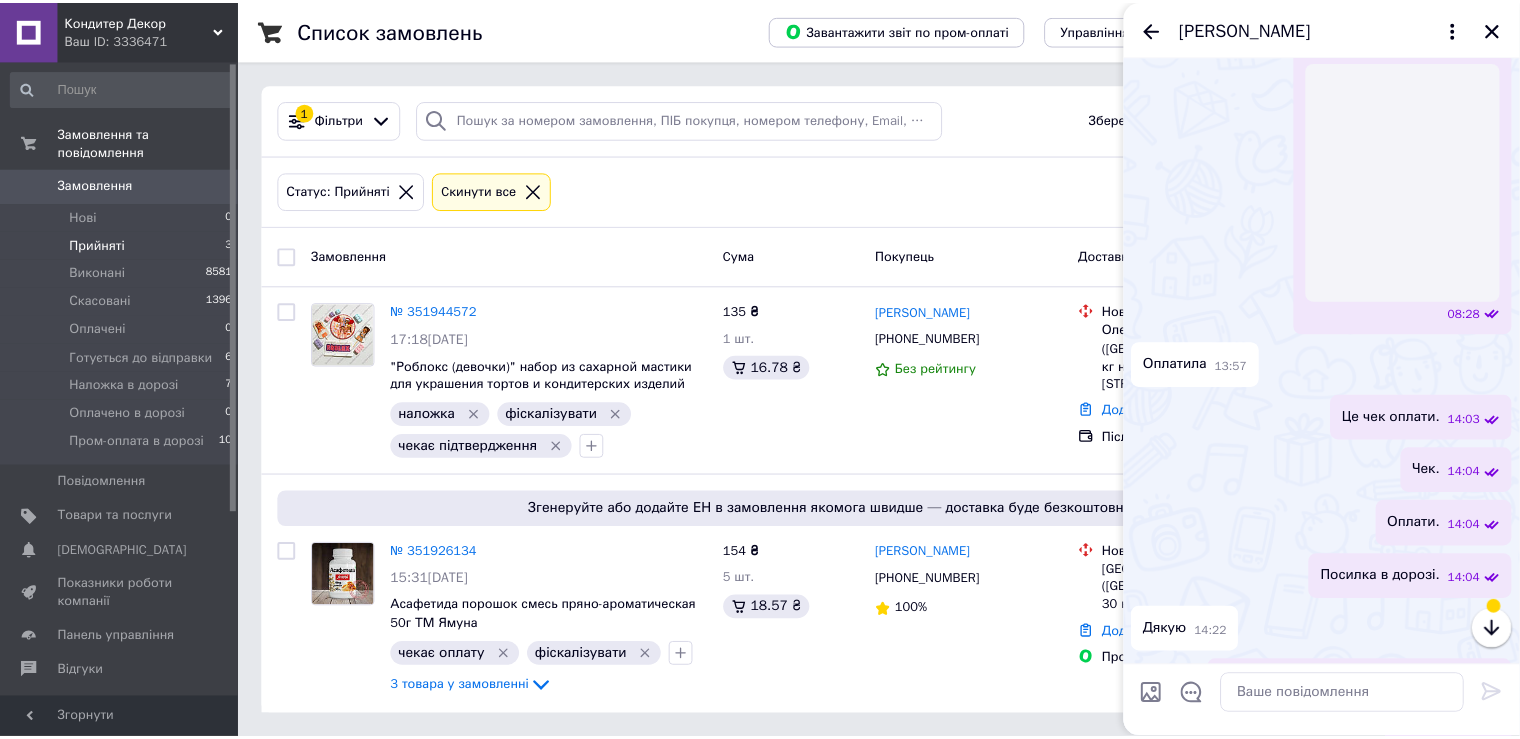 scroll, scrollTop: 616, scrollLeft: 0, axis: vertical 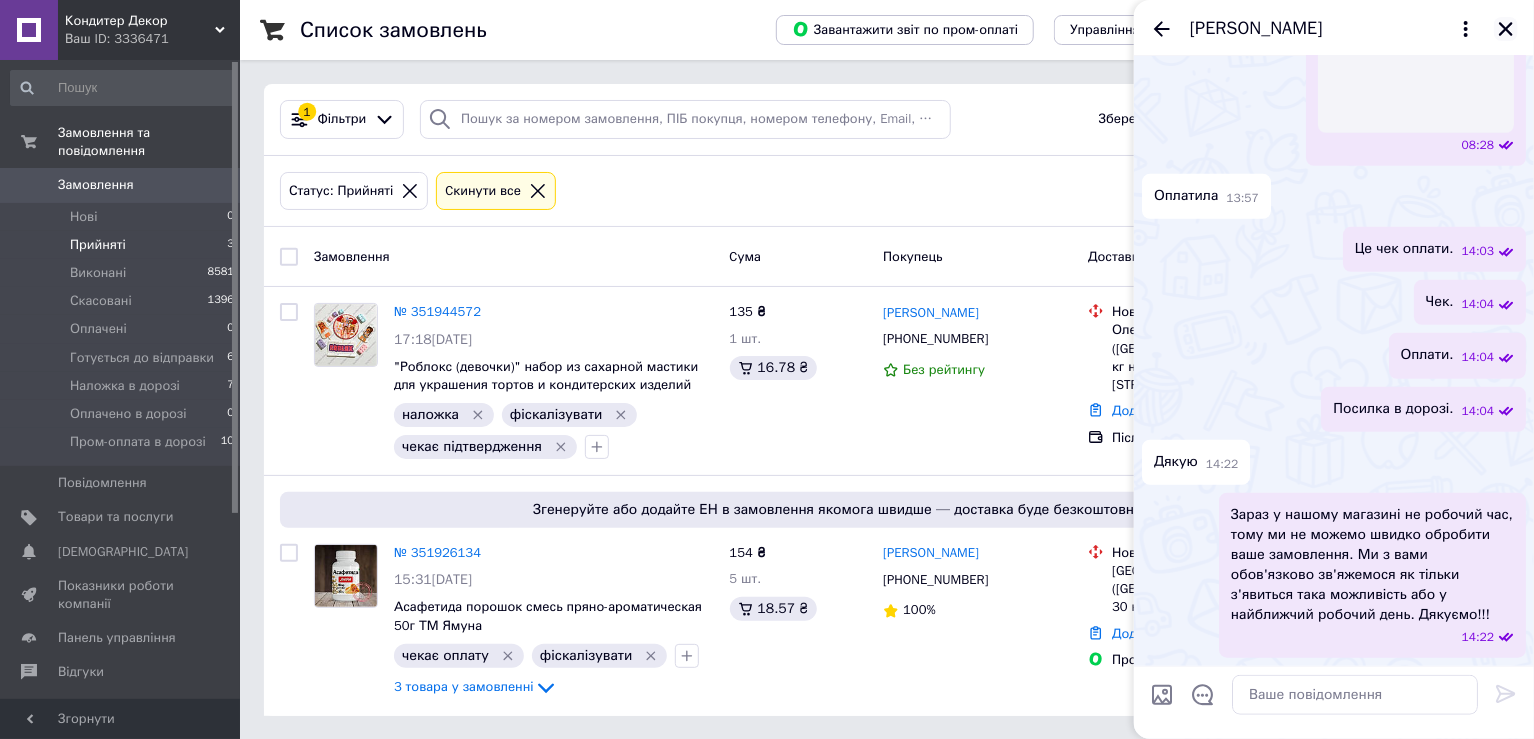 click 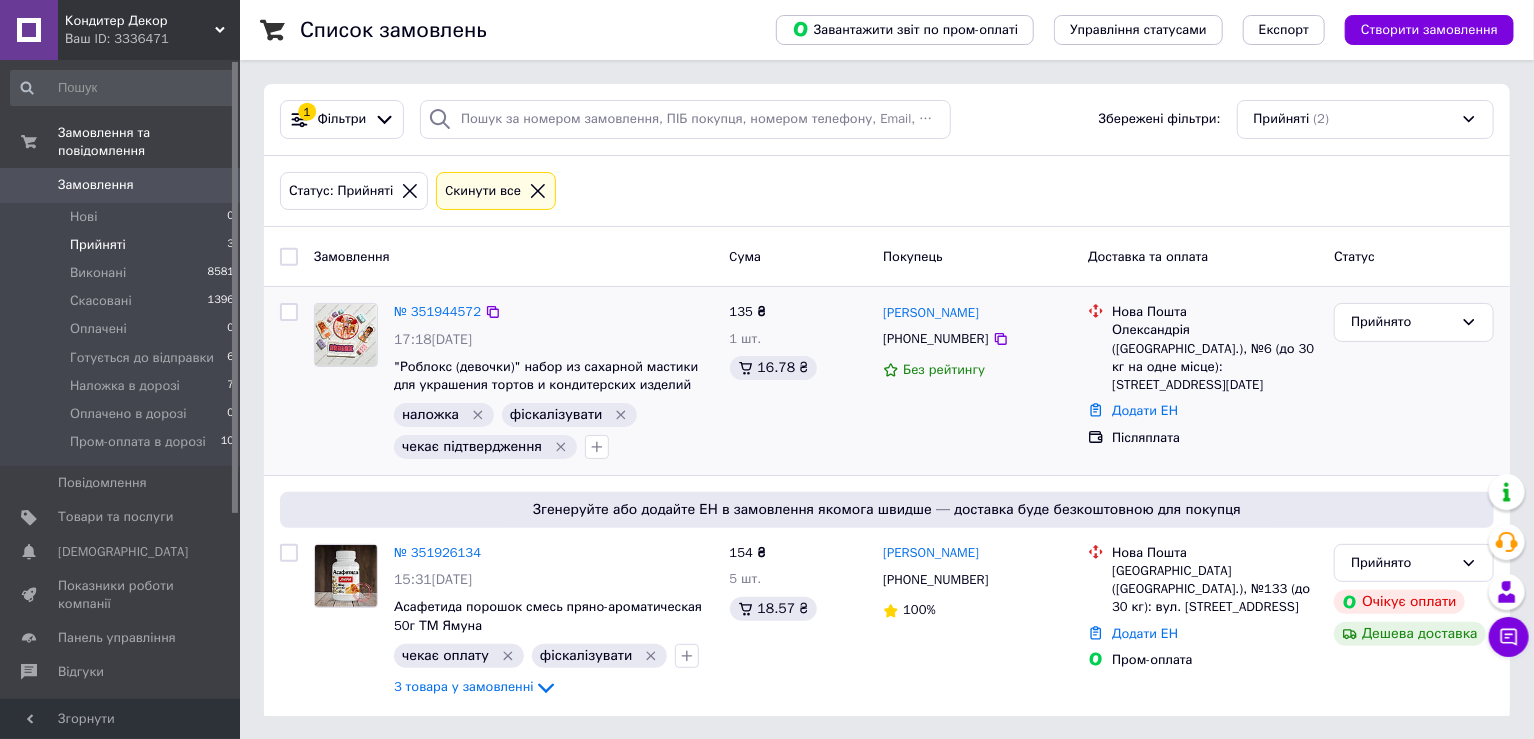 click on "№ 351944572 17:18, 09.07.2025 "Роблокс (девочки)" набор из сахарной мастики для украшения тортов и кондитерских изделий ТМ Добрик наложка   фіскалізувати   чекає підтвердження" at bounding box center (554, 381) 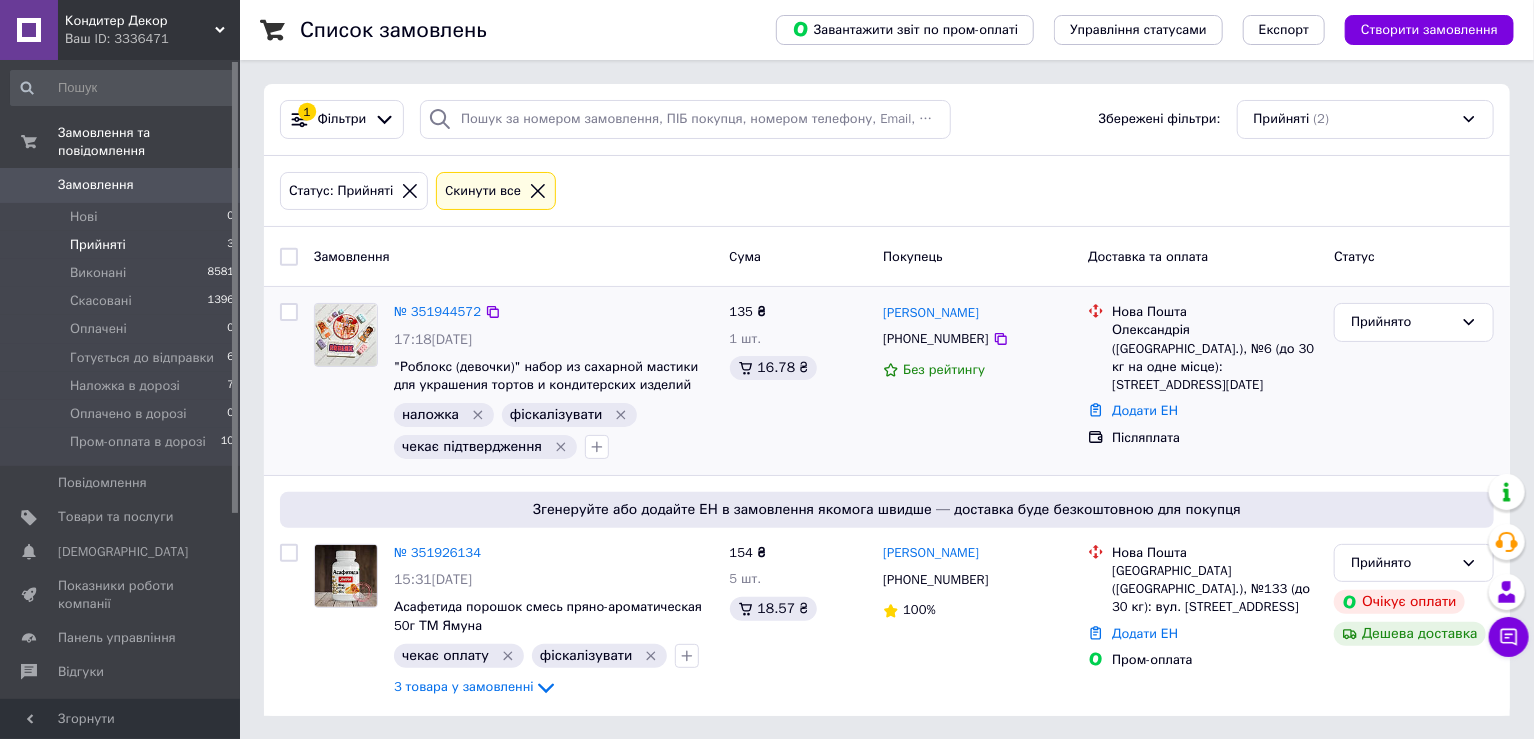 click 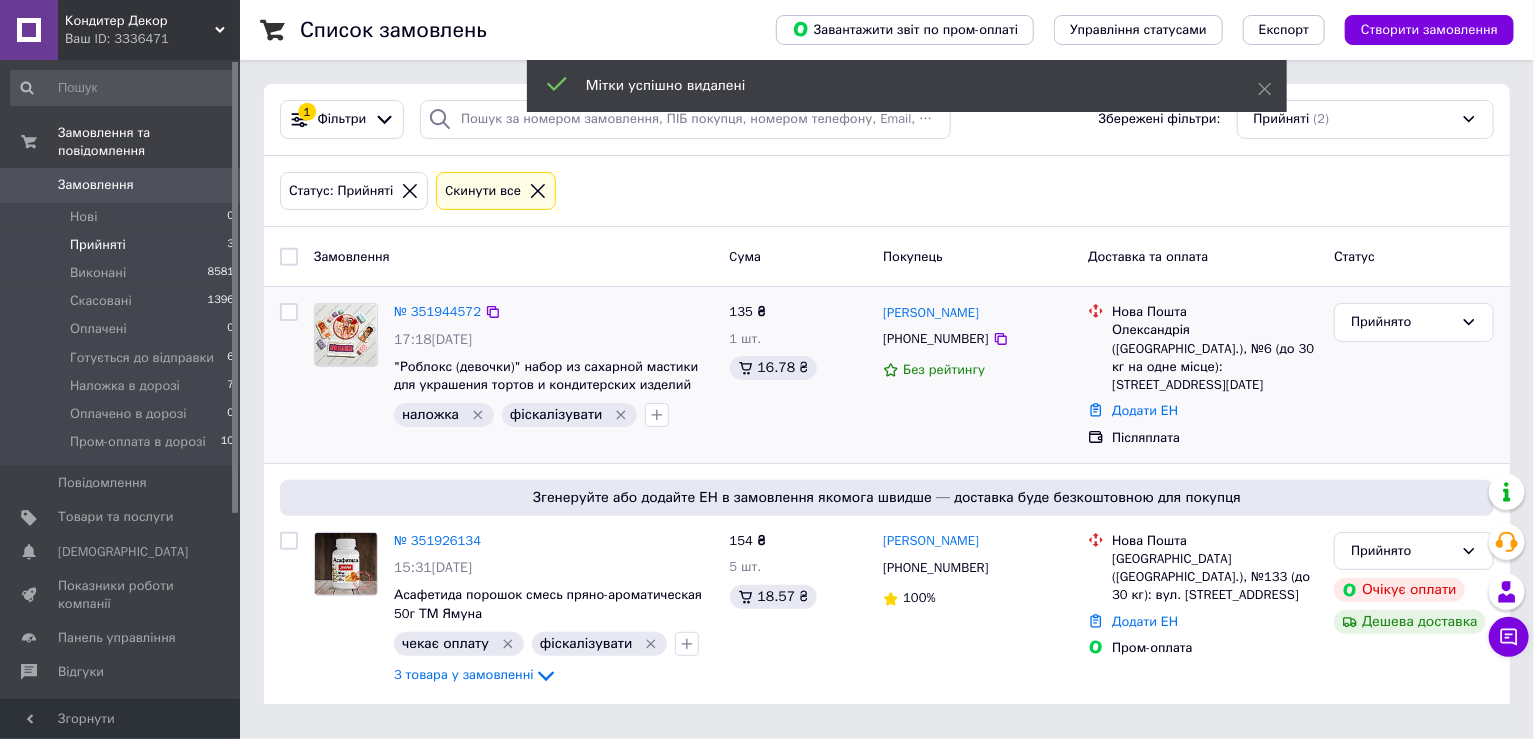 click 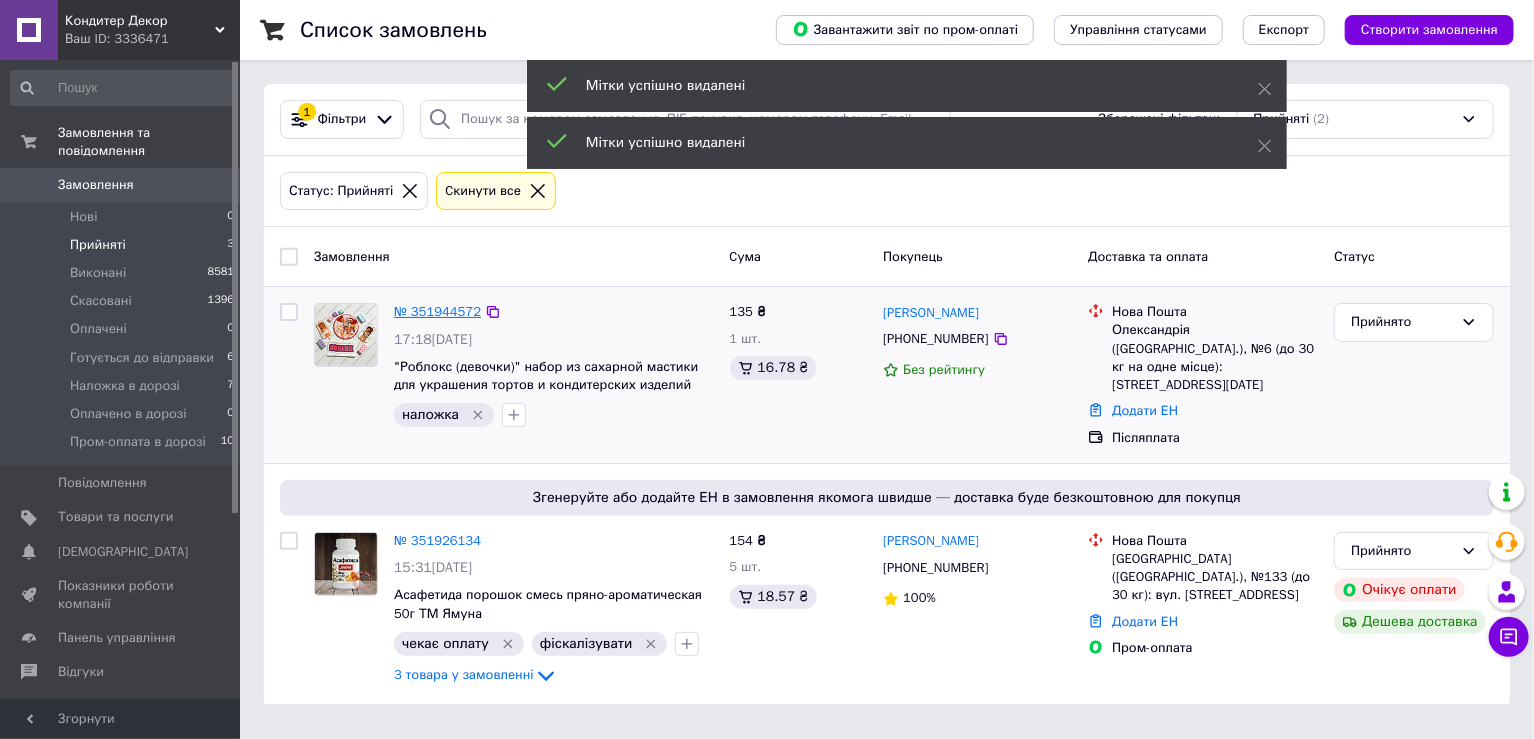 click on "№ 351944572" at bounding box center [437, 311] 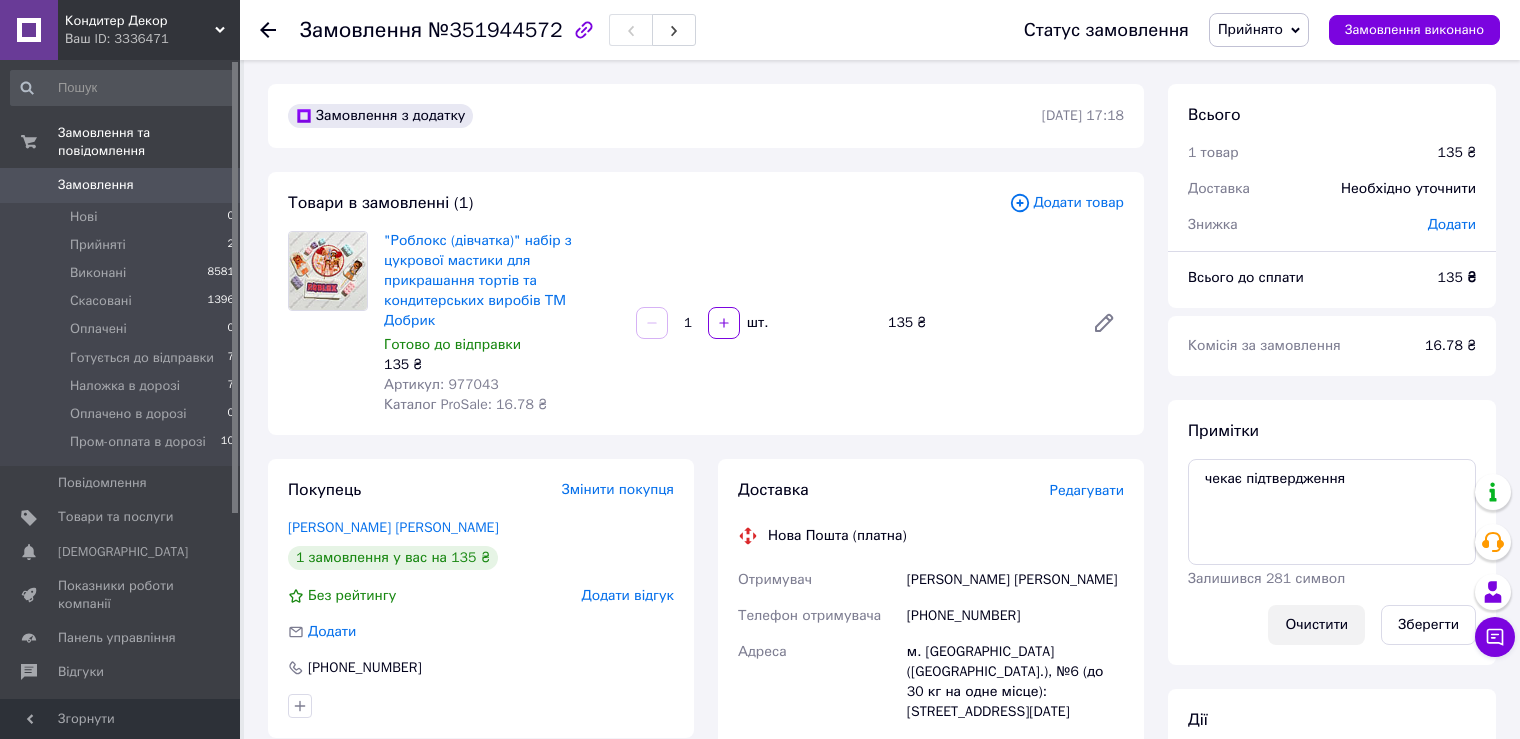 click on "Очистити" at bounding box center (1316, 625) 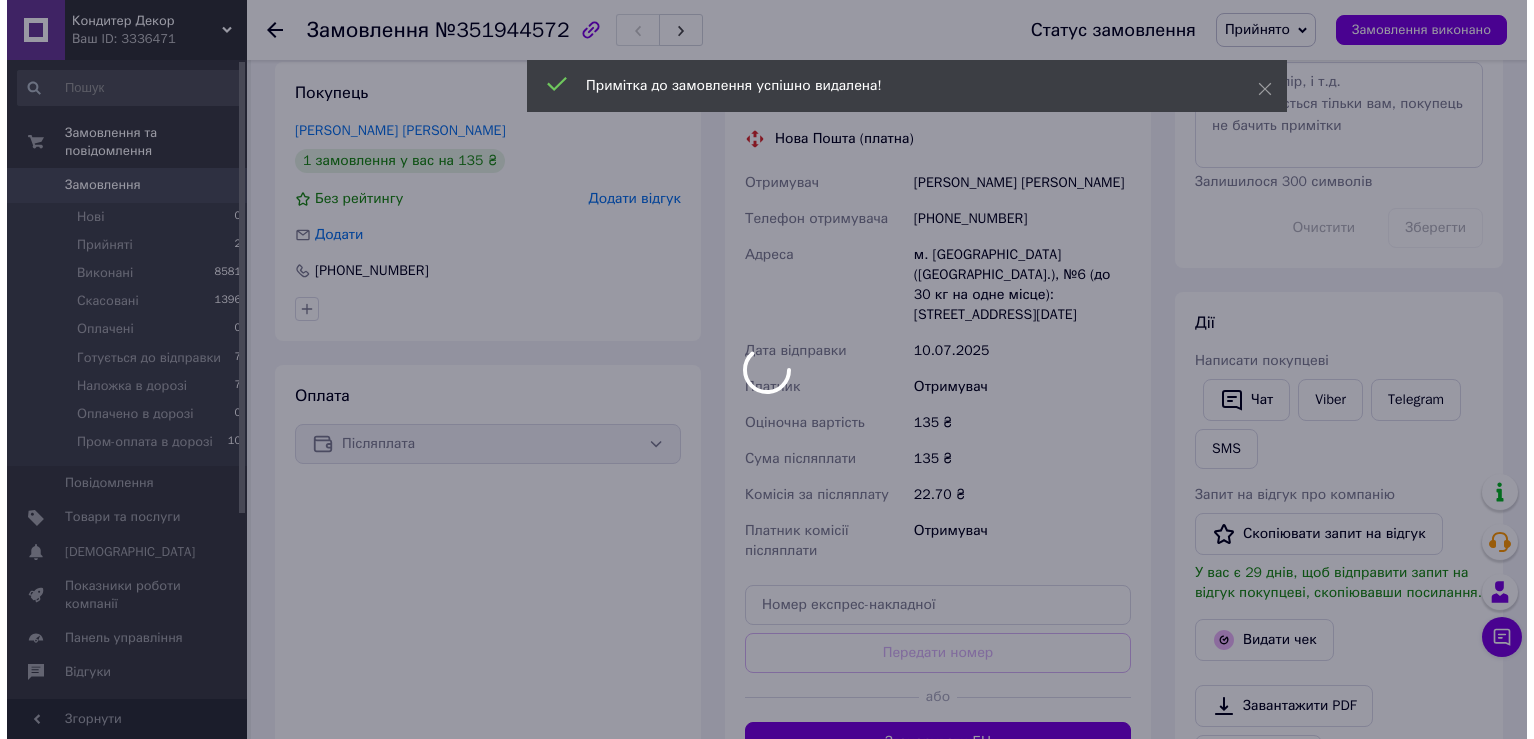 scroll, scrollTop: 400, scrollLeft: 0, axis: vertical 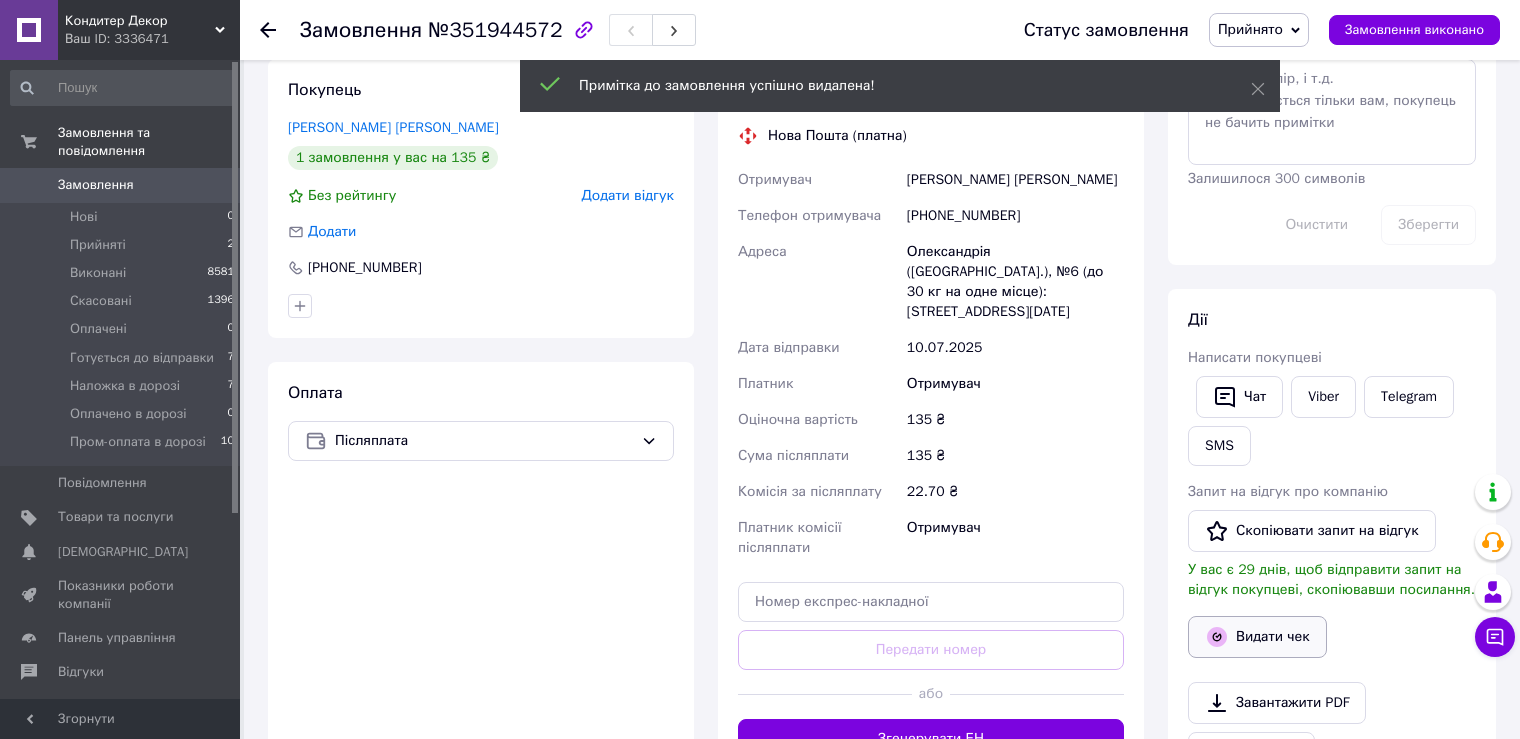 click on "Видати чек" at bounding box center (1257, 637) 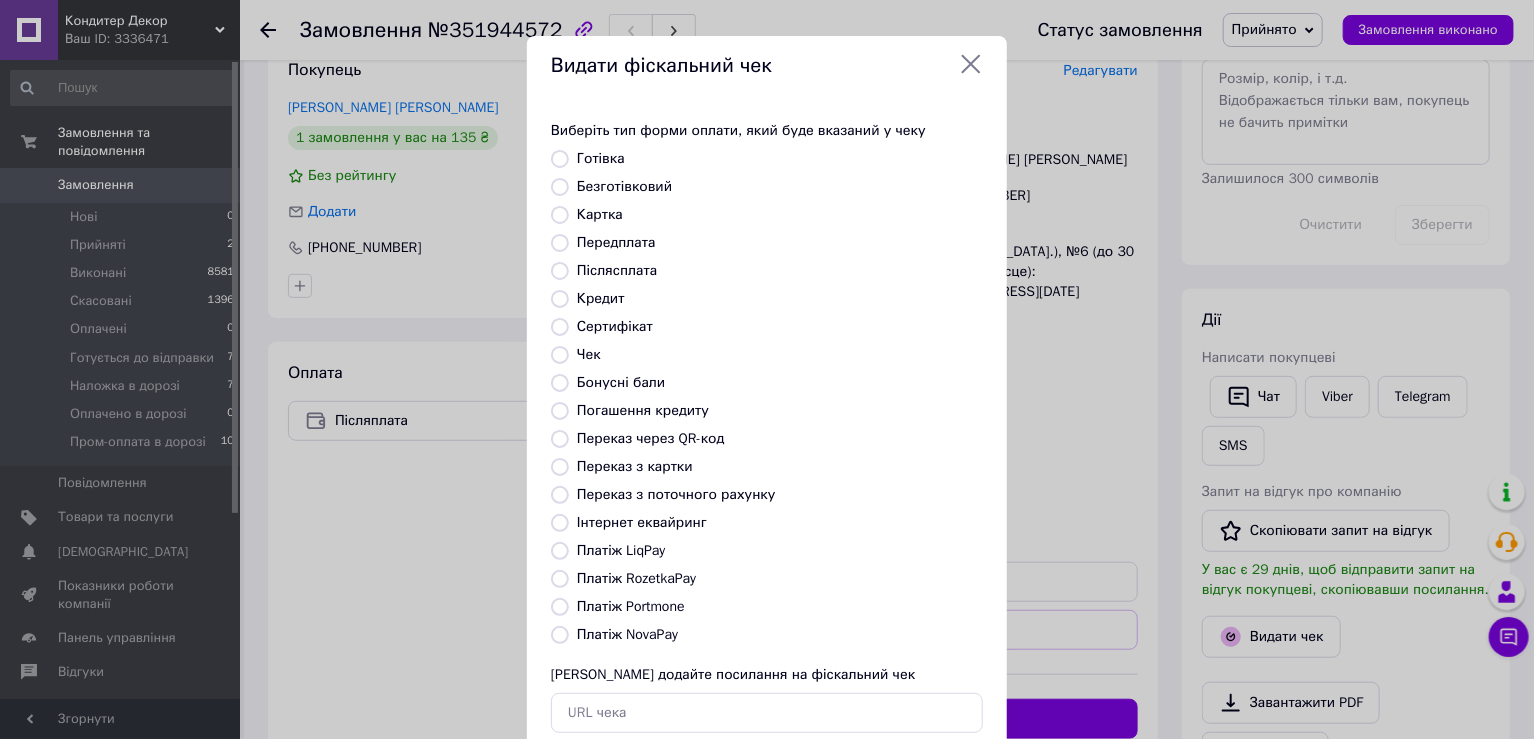 click on "Післясплата" at bounding box center [617, 270] 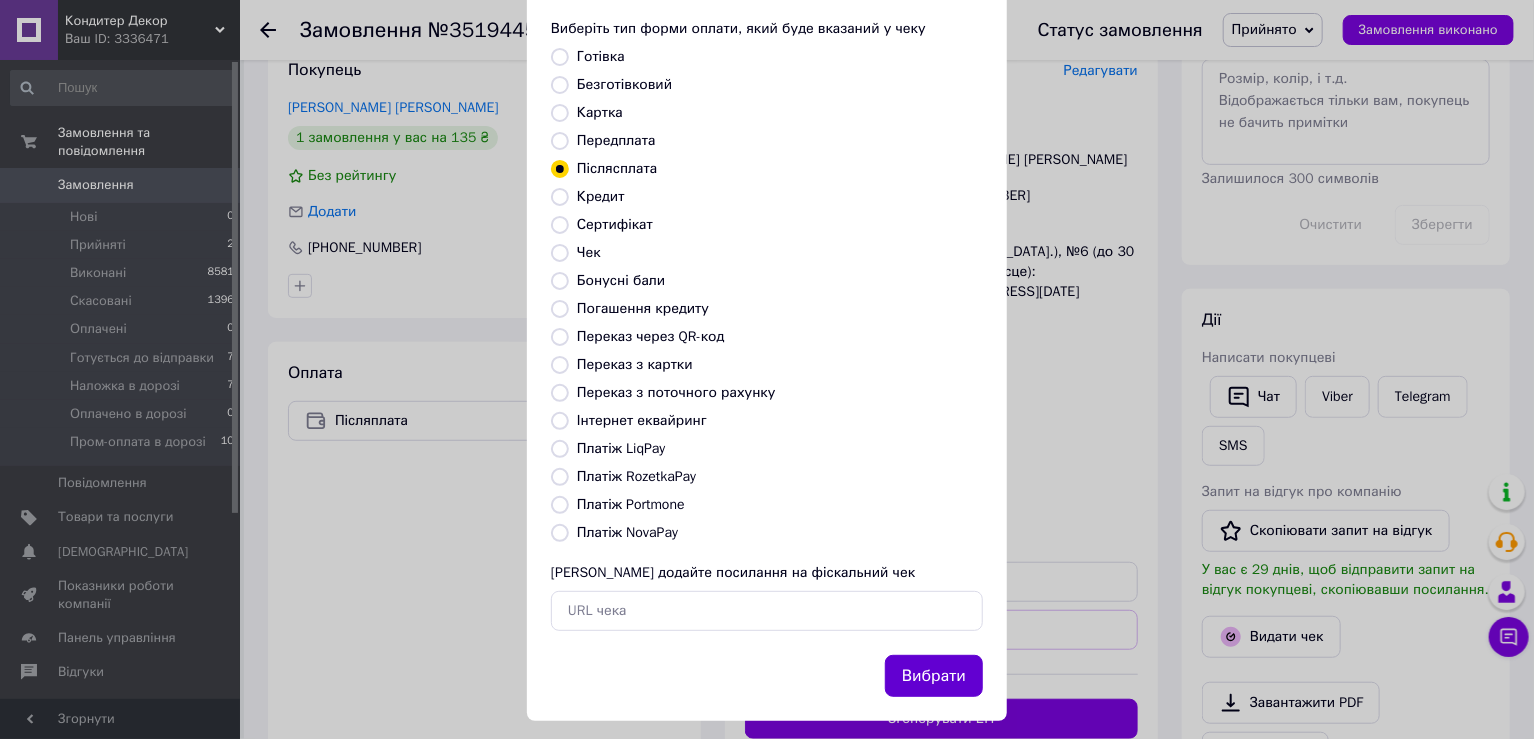 scroll, scrollTop: 119, scrollLeft: 0, axis: vertical 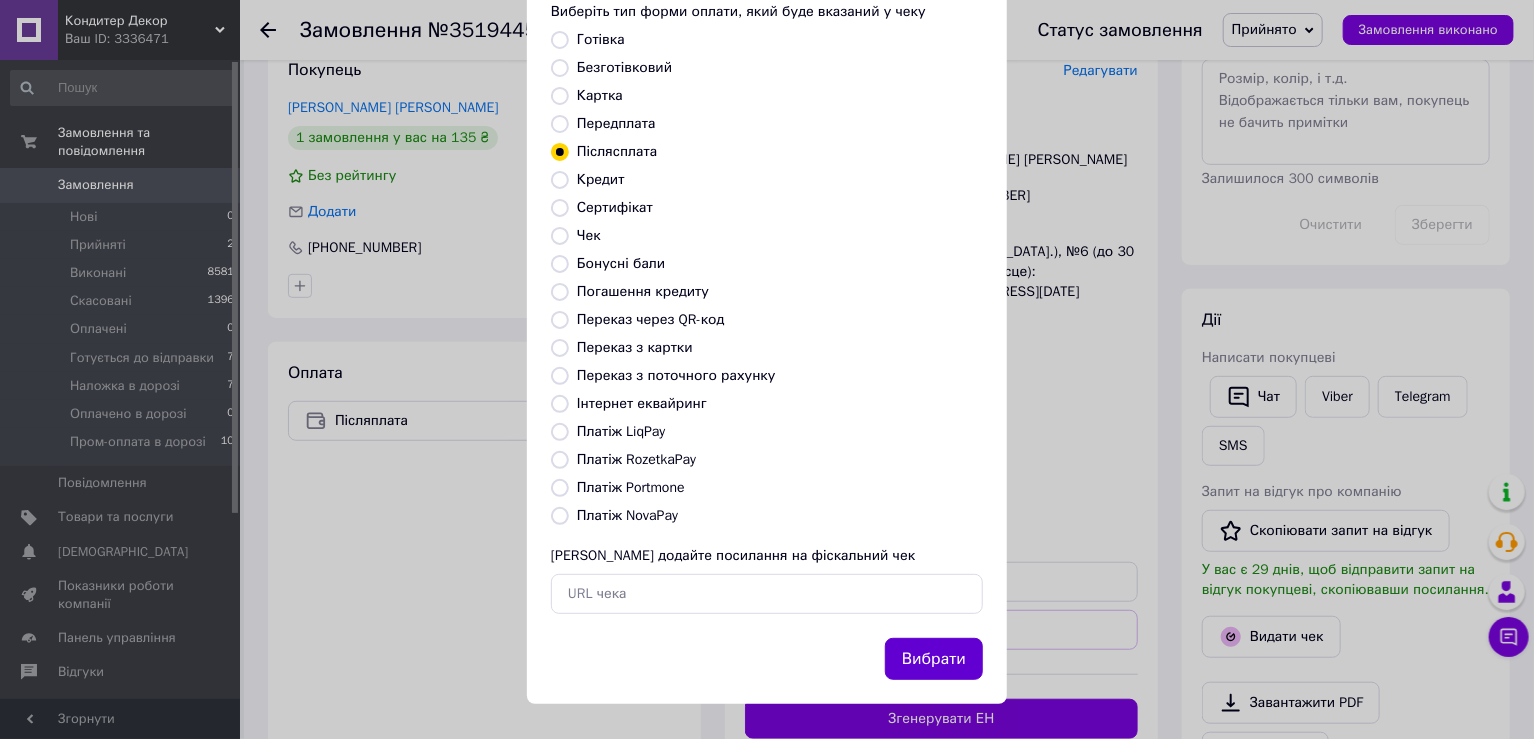 click on "Вибрати" at bounding box center (934, 659) 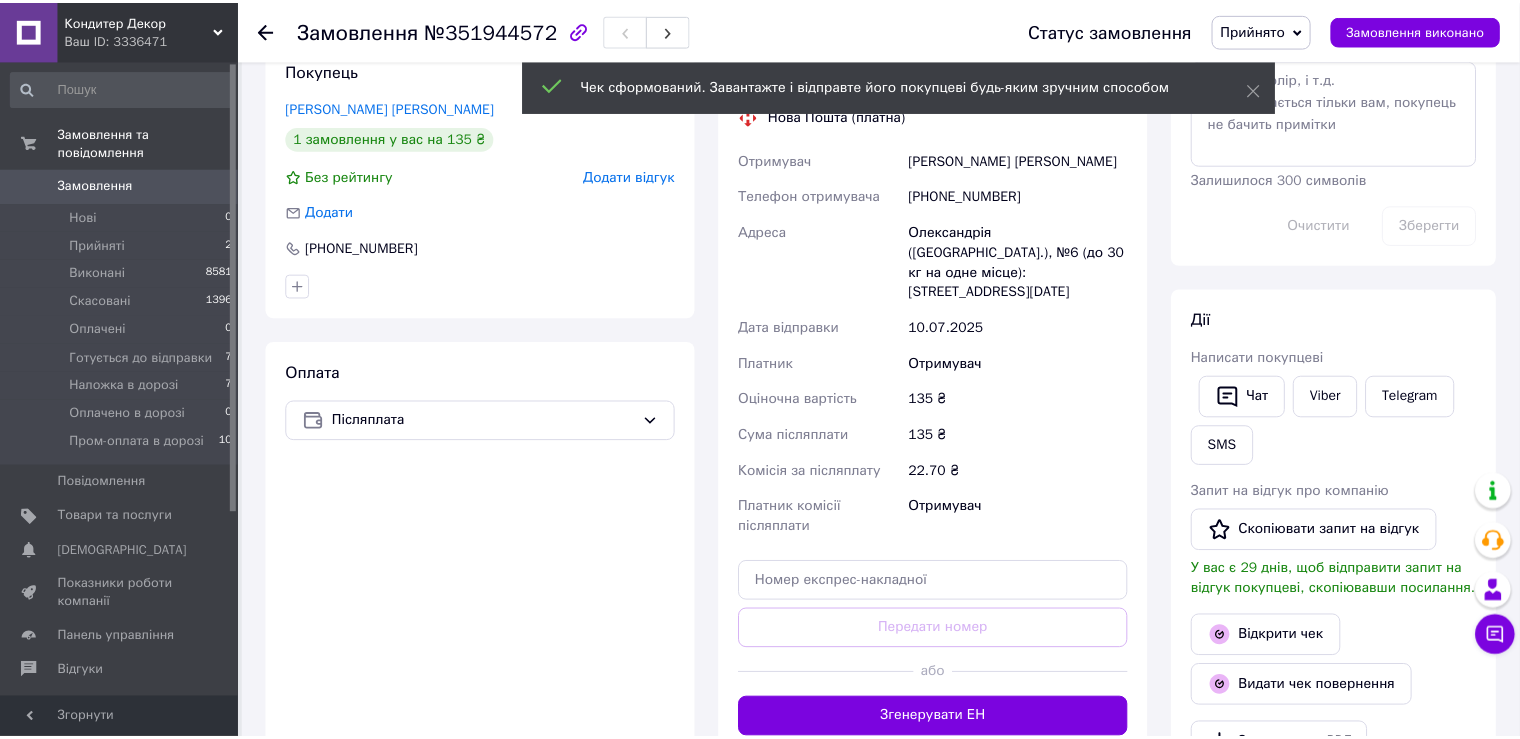 scroll, scrollTop: 420, scrollLeft: 0, axis: vertical 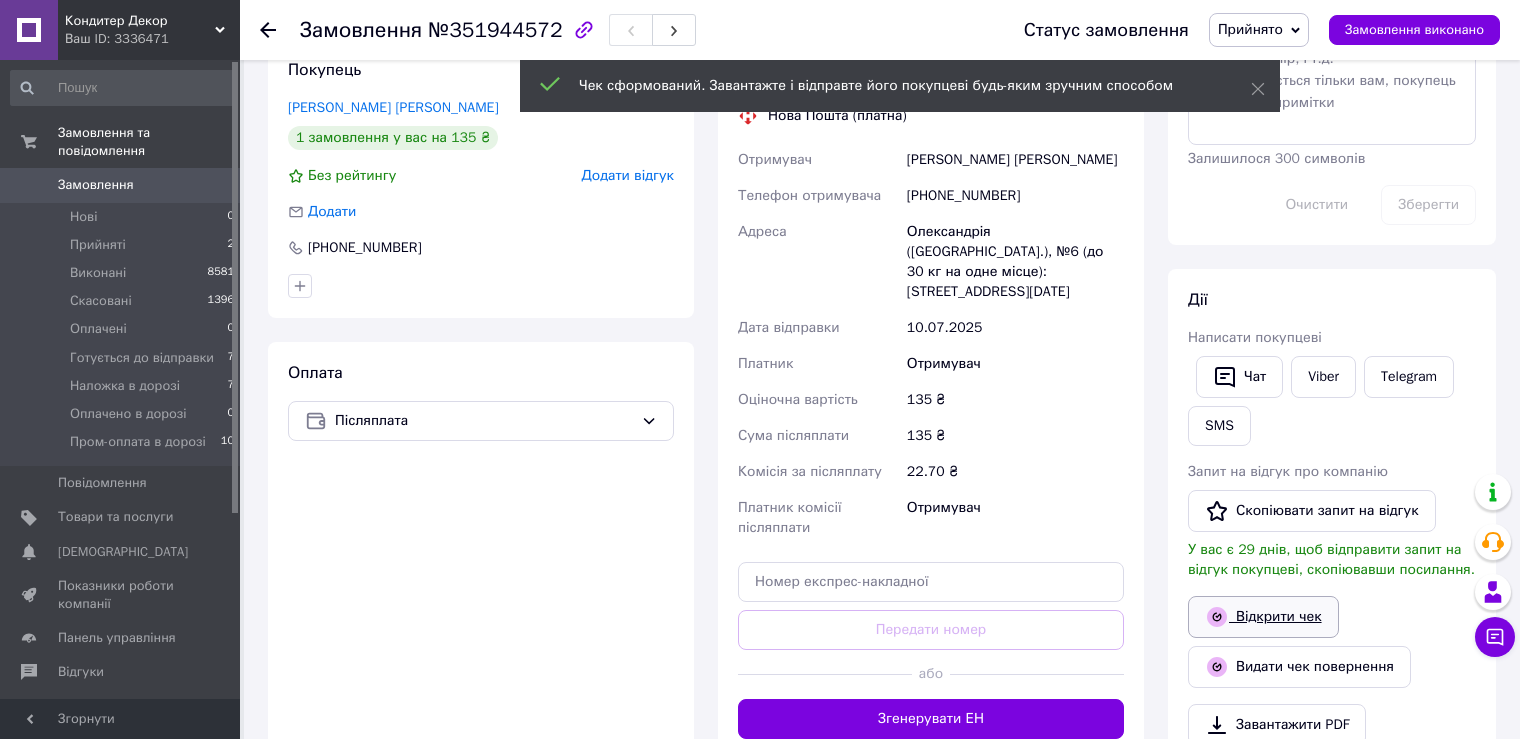 click on "Відкрити чек" at bounding box center [1263, 617] 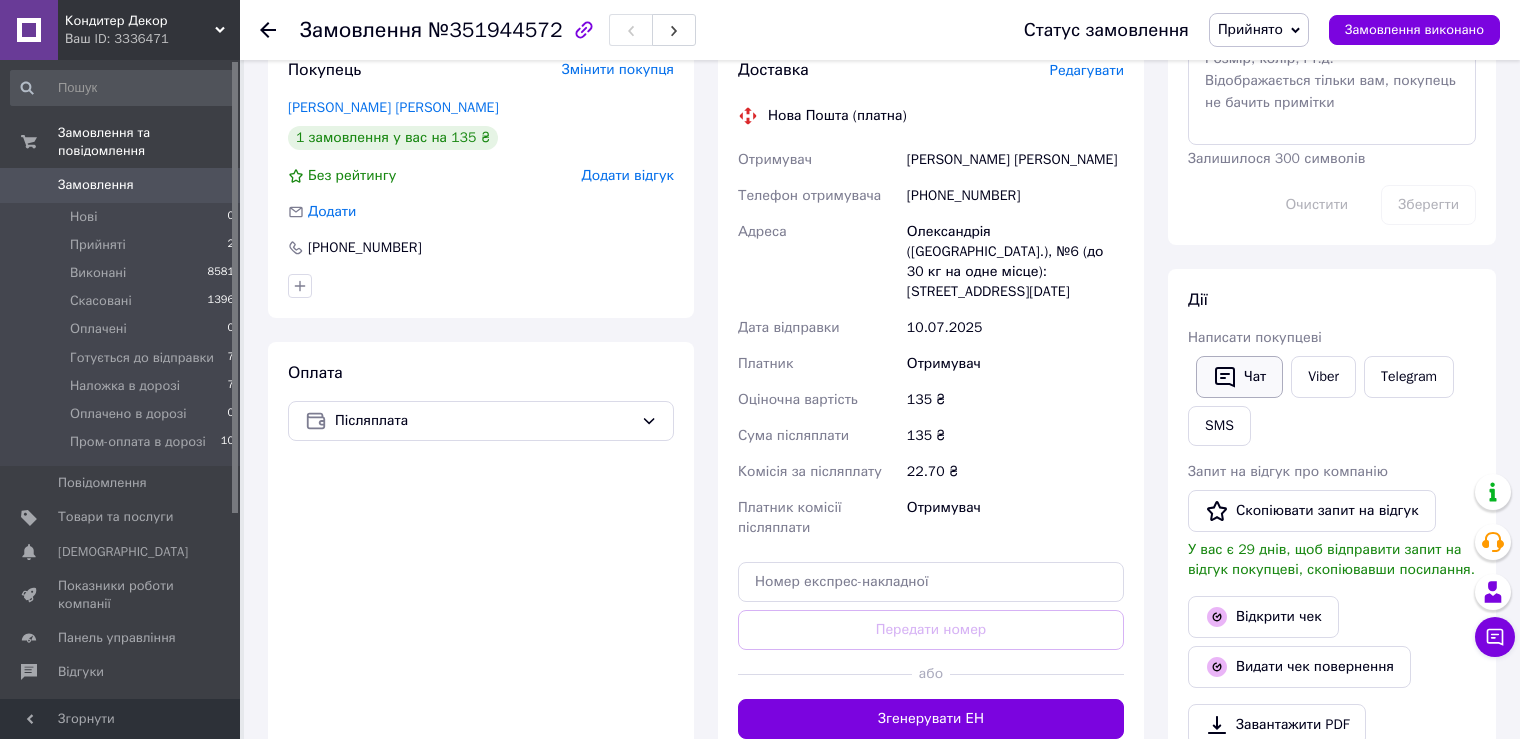 click 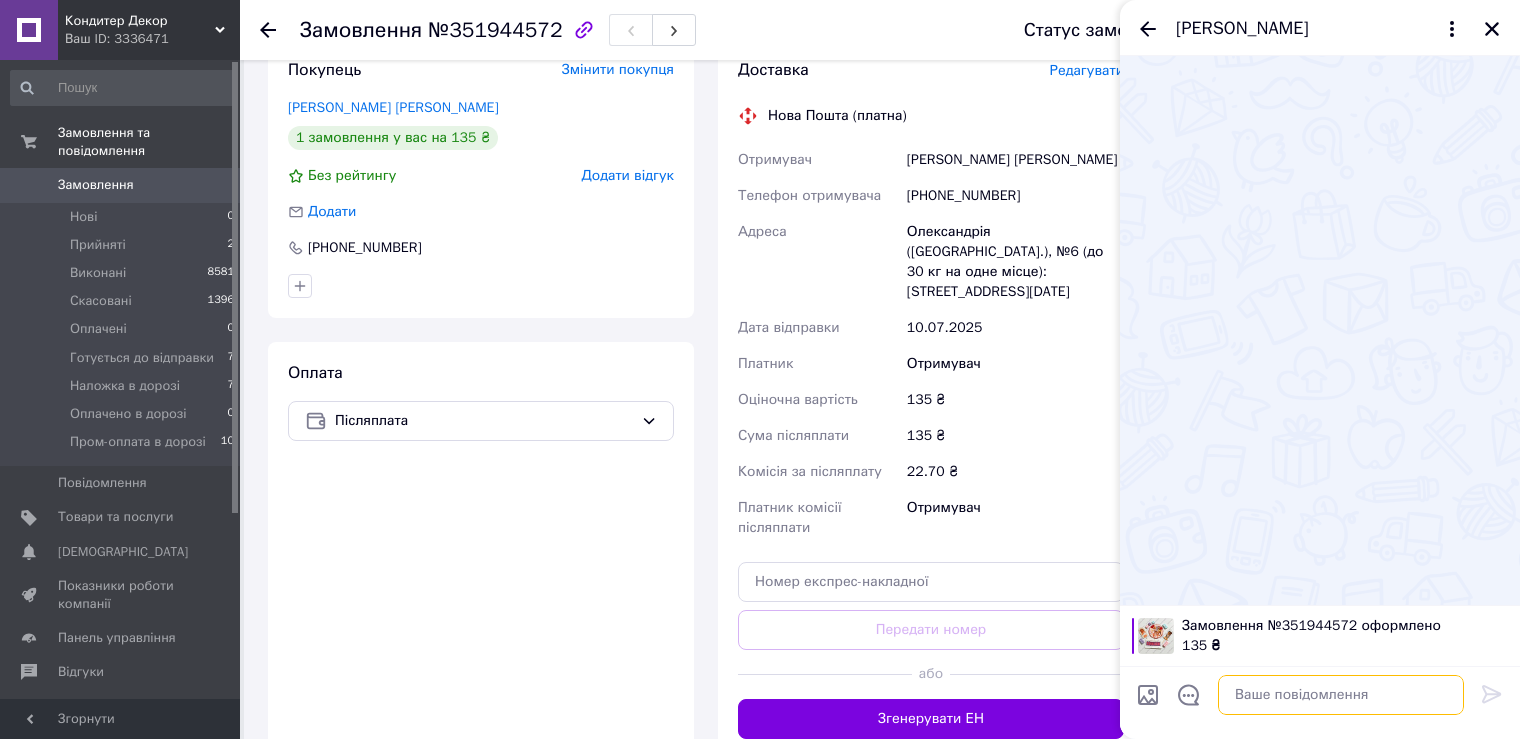 click at bounding box center [1341, 695] 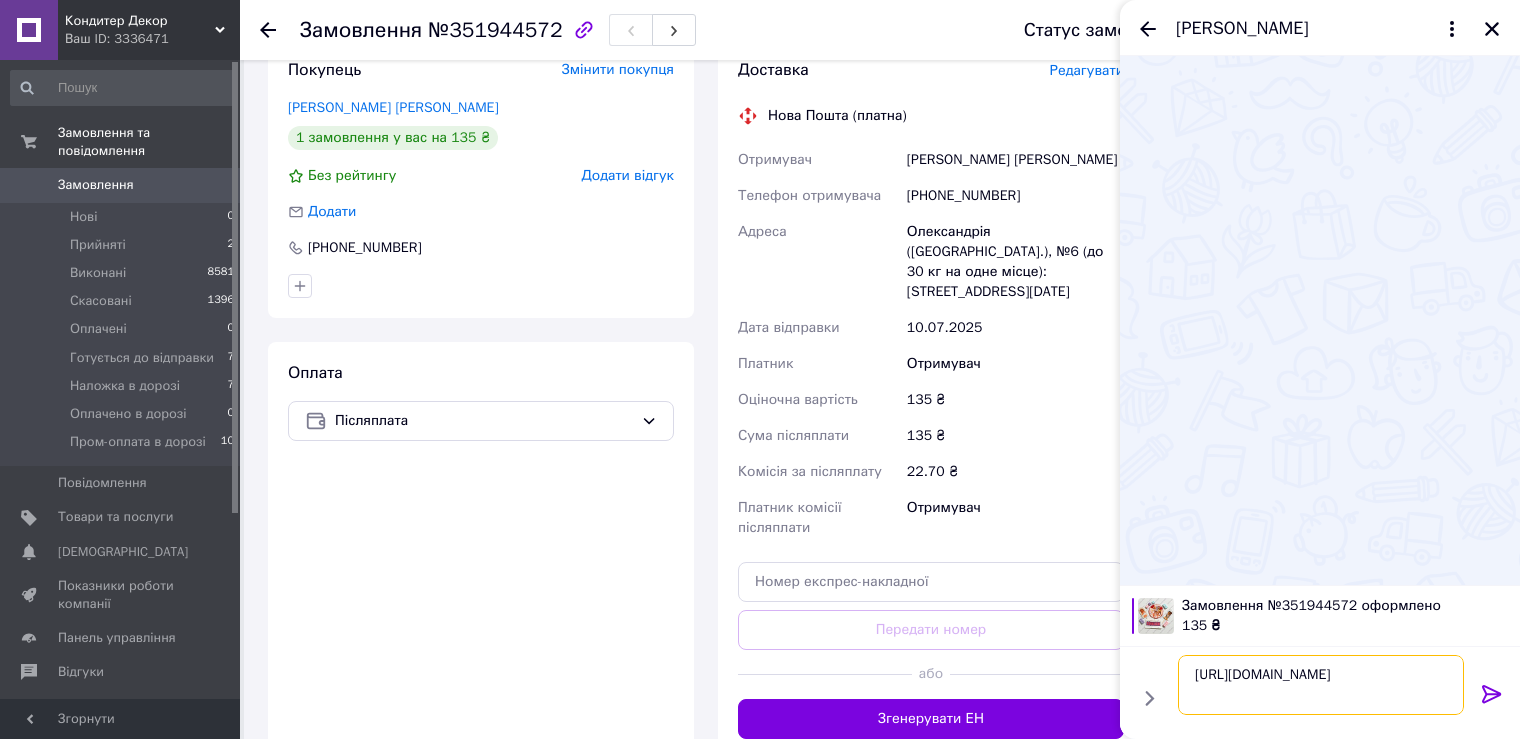 type 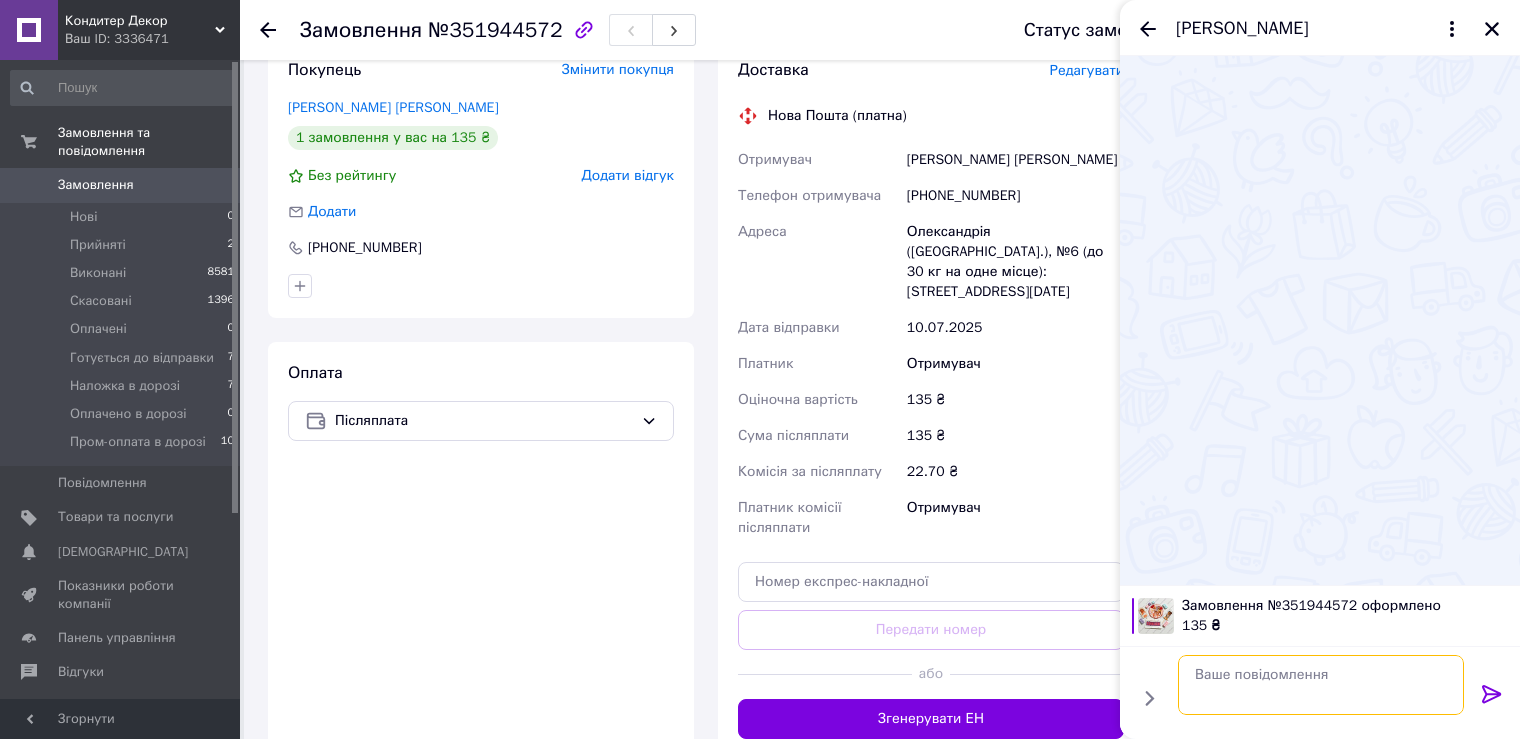 scroll, scrollTop: 85, scrollLeft: 0, axis: vertical 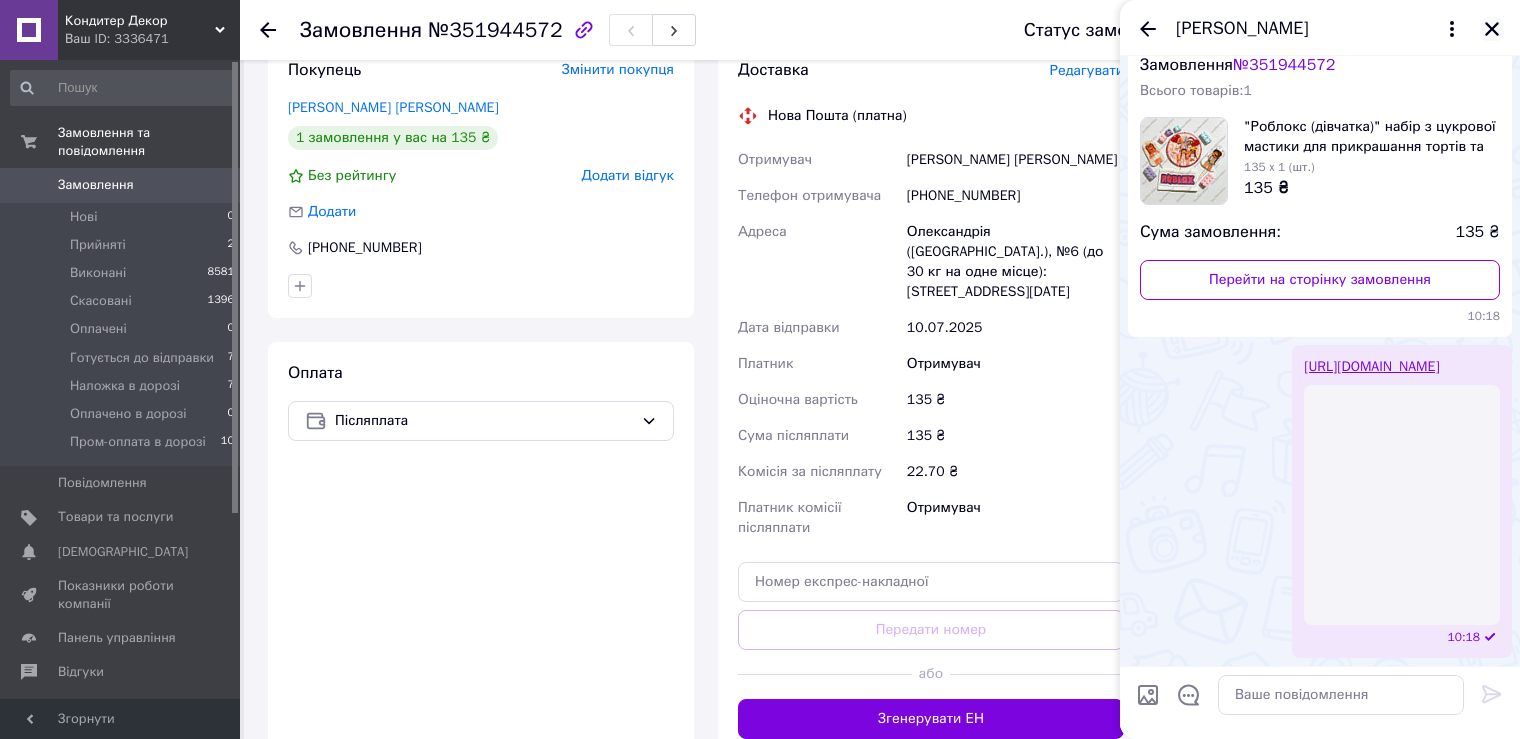 click 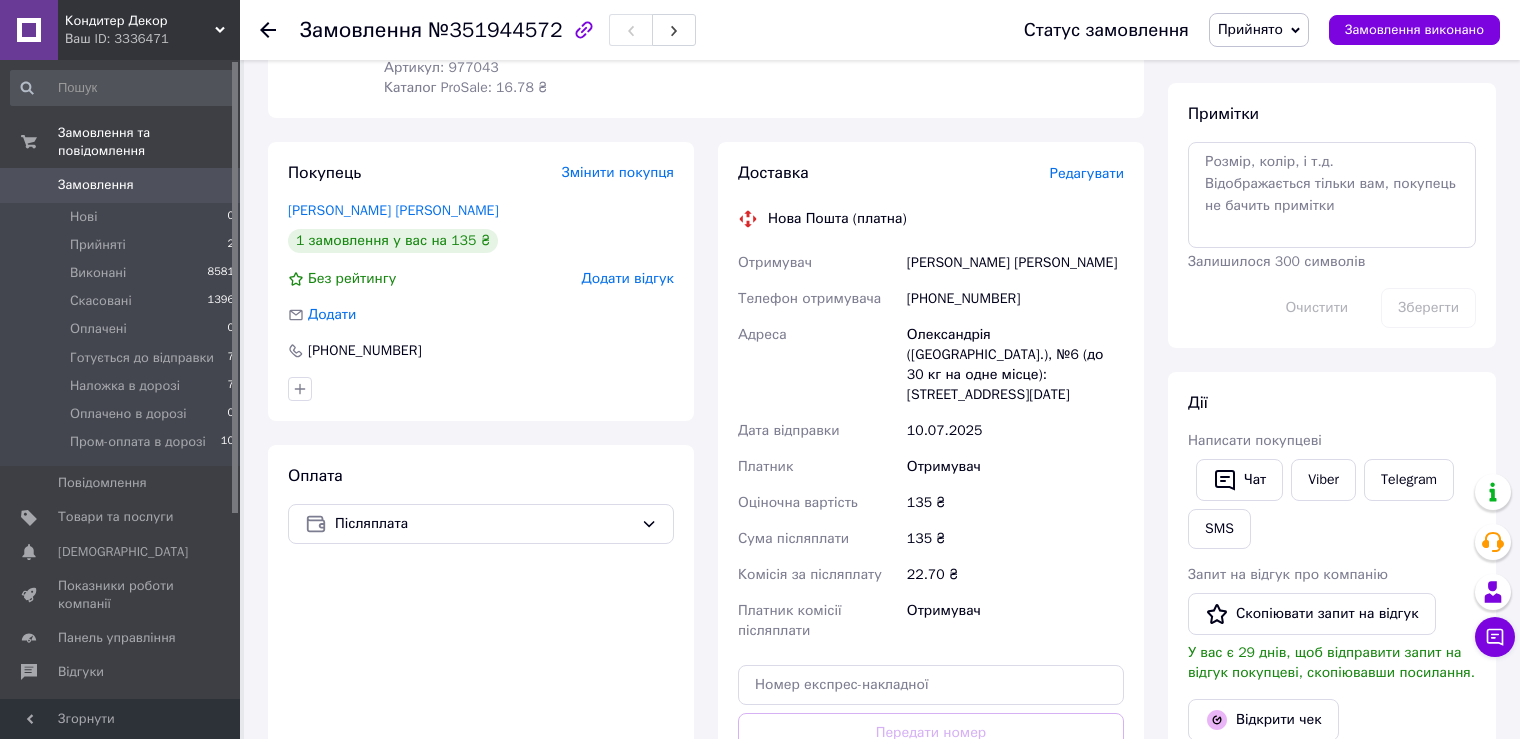 scroll, scrollTop: 320, scrollLeft: 0, axis: vertical 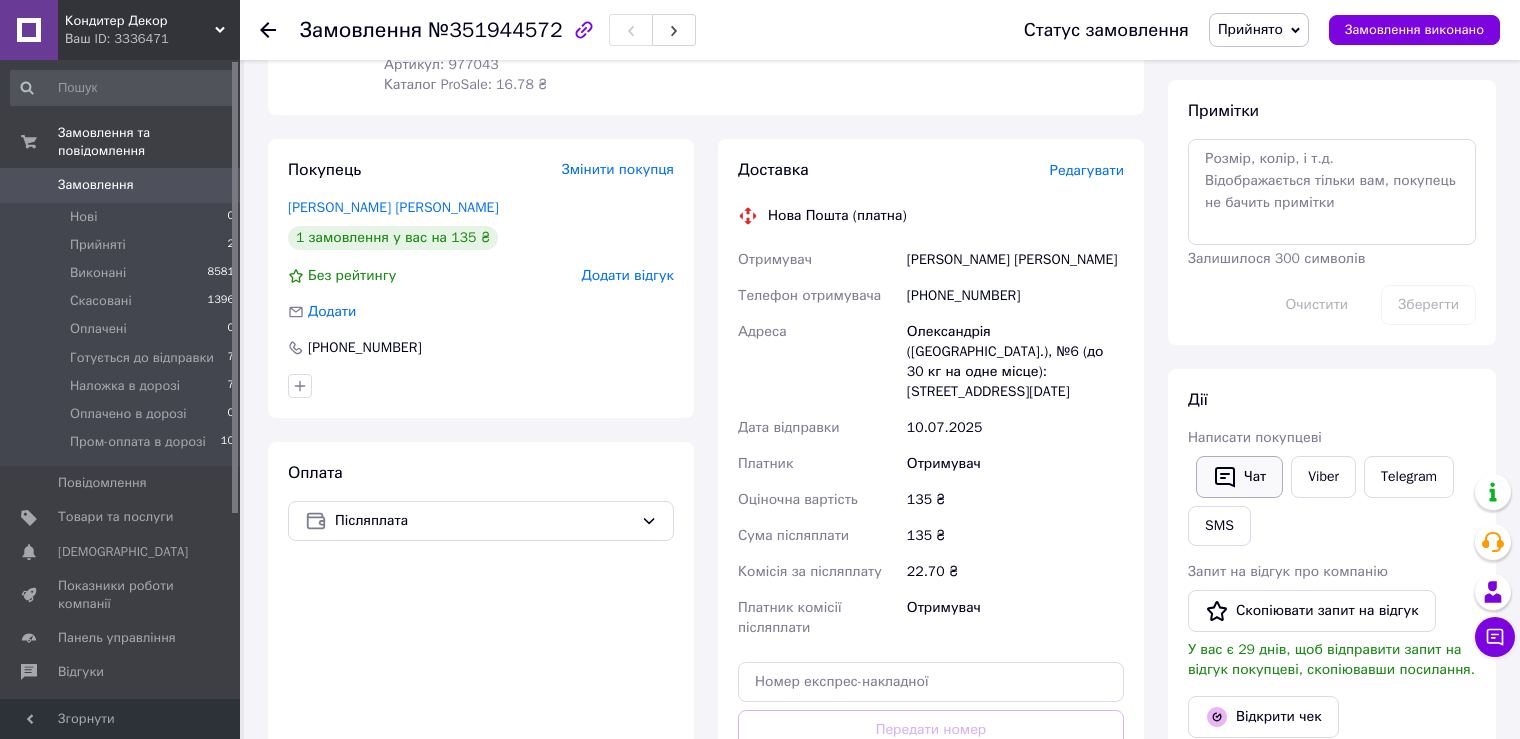 click on "Чат" at bounding box center [1239, 477] 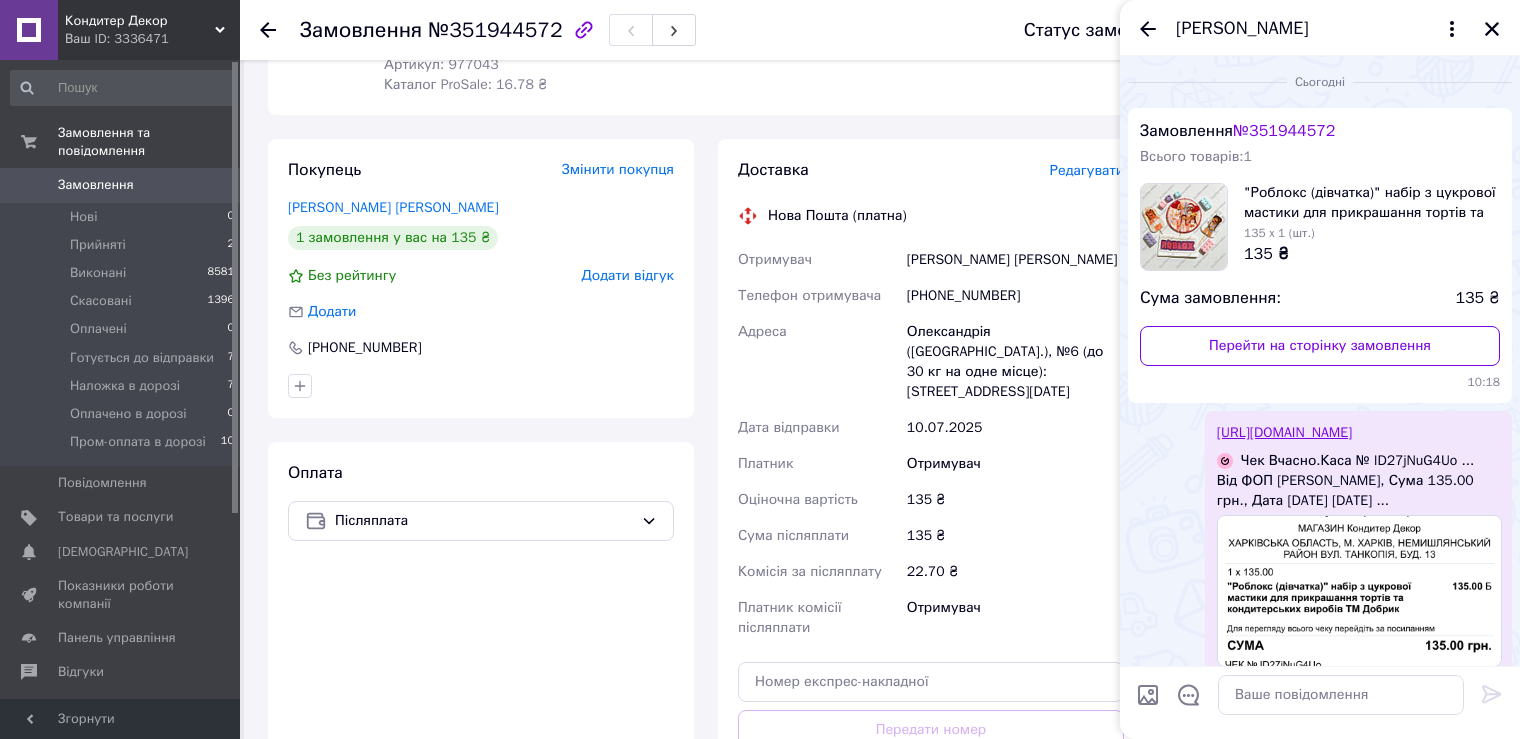 scroll, scrollTop: 61, scrollLeft: 0, axis: vertical 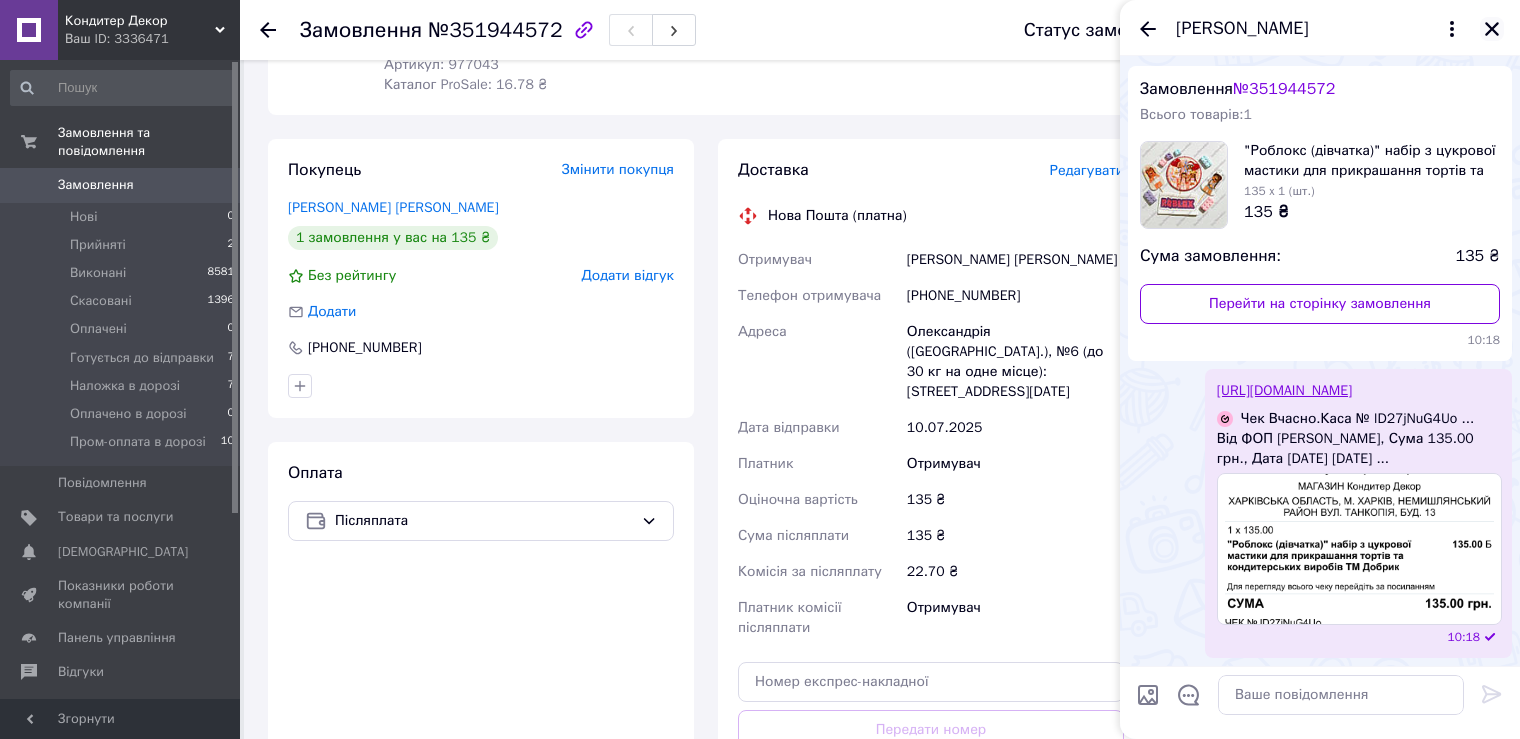 click 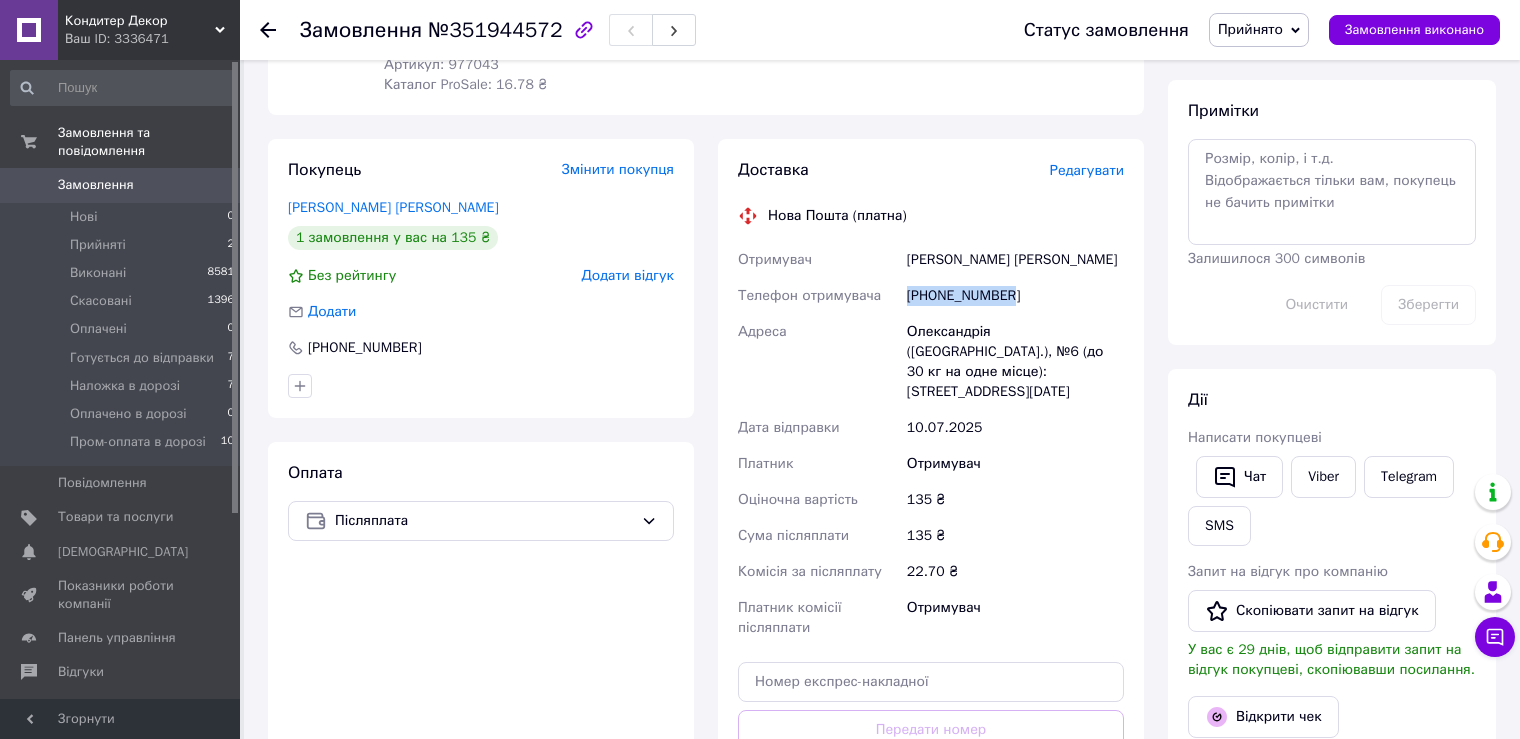 drag, startPoint x: 909, startPoint y: 276, endPoint x: 1029, endPoint y: 276, distance: 120 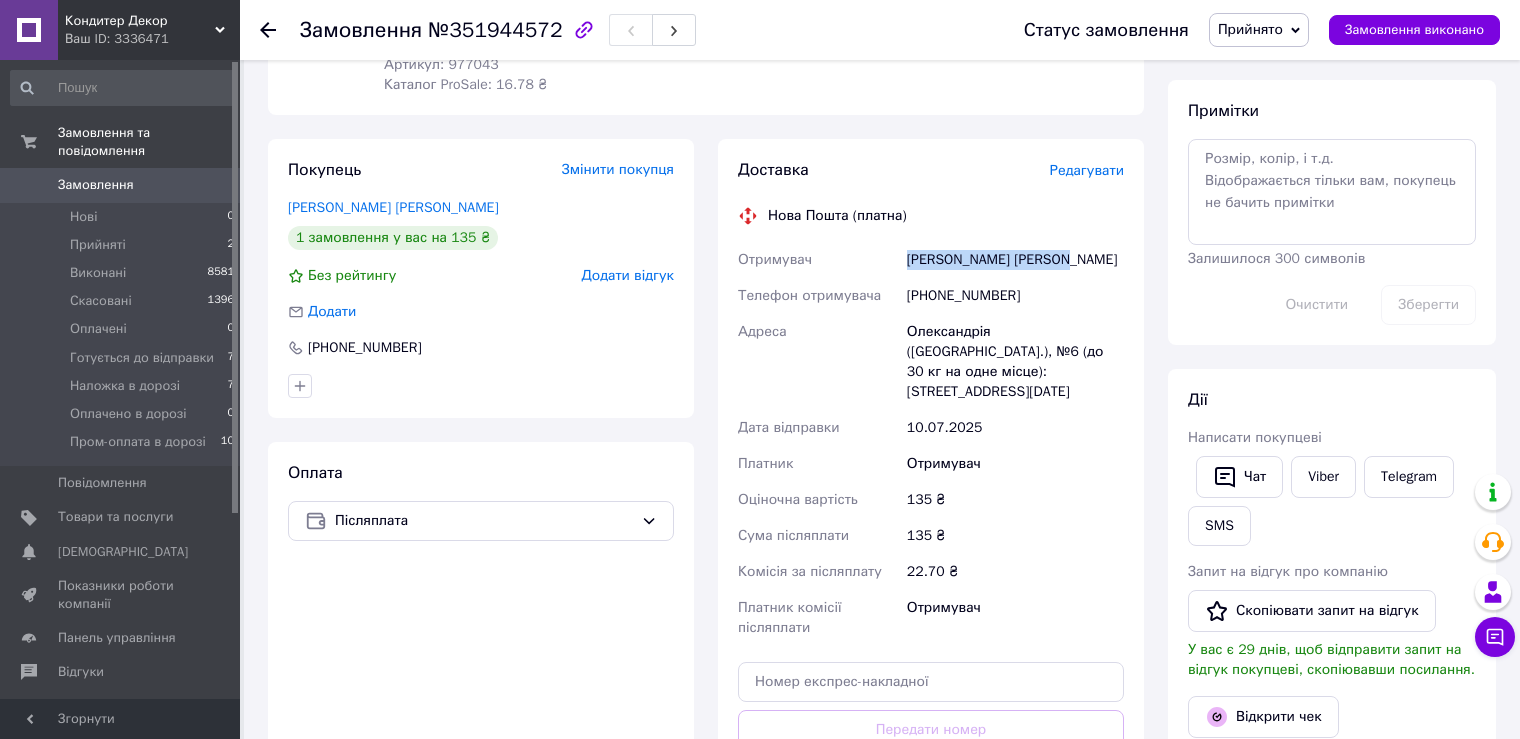 drag, startPoint x: 906, startPoint y: 238, endPoint x: 1075, endPoint y: 232, distance: 169.10648 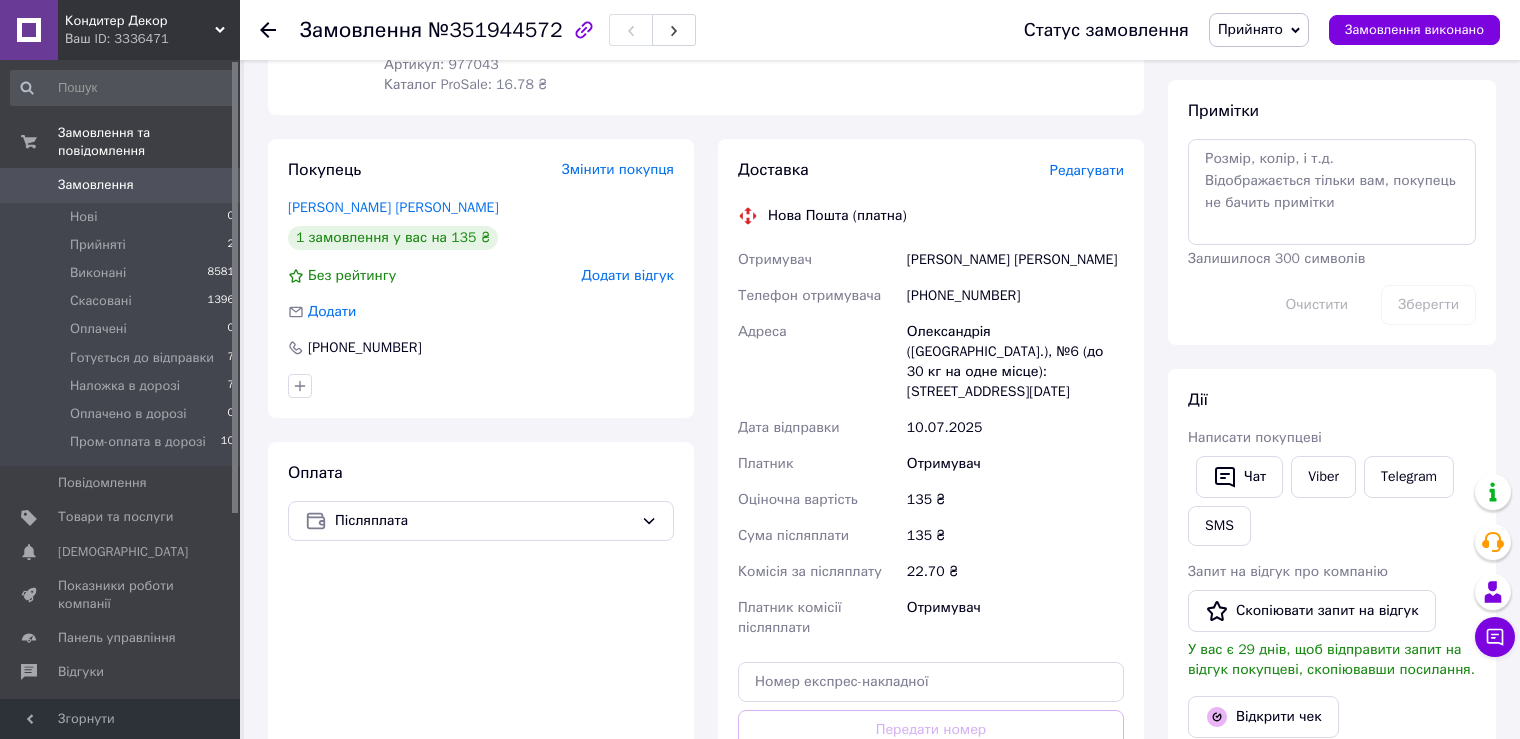 click on "Олександрія (Кіровоградська обл.), №6 (до 30 кг на одне місце): вул. 6-го грудня, 89" at bounding box center (1015, 362) 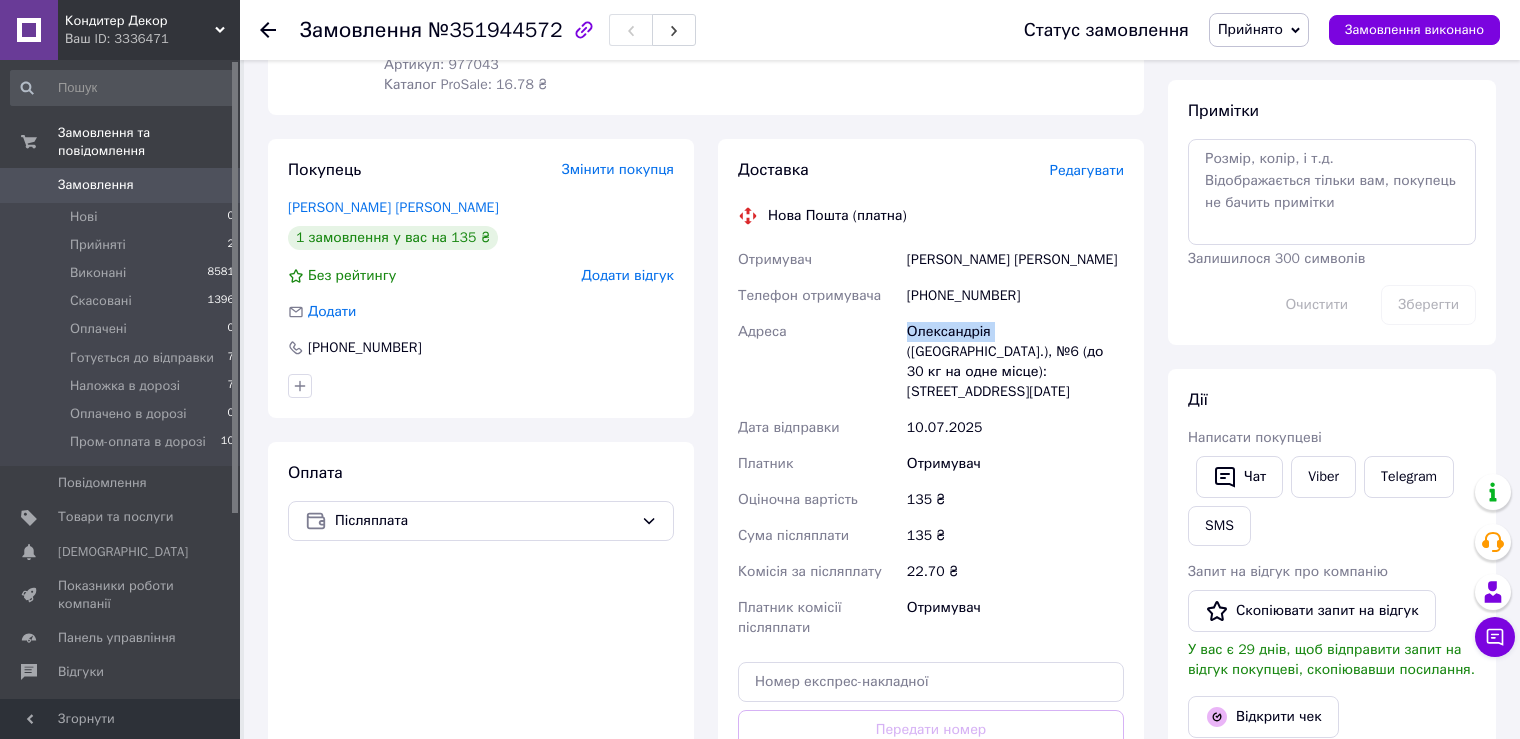 click on "Олександрія (Кіровоградська обл.), №6 (до 30 кг на одне місце): вул. 6-го грудня, 89" at bounding box center [1015, 362] 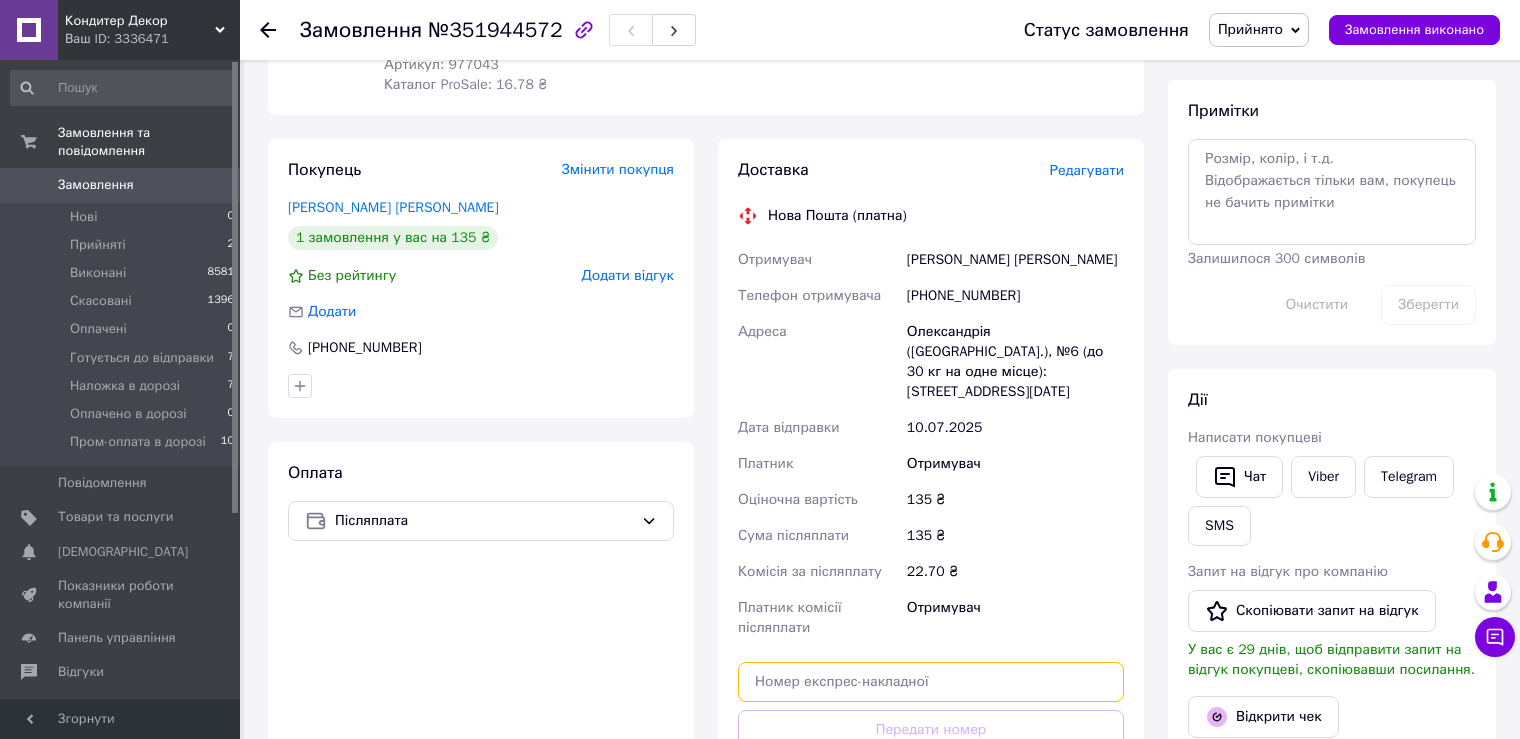 click at bounding box center (931, 682) 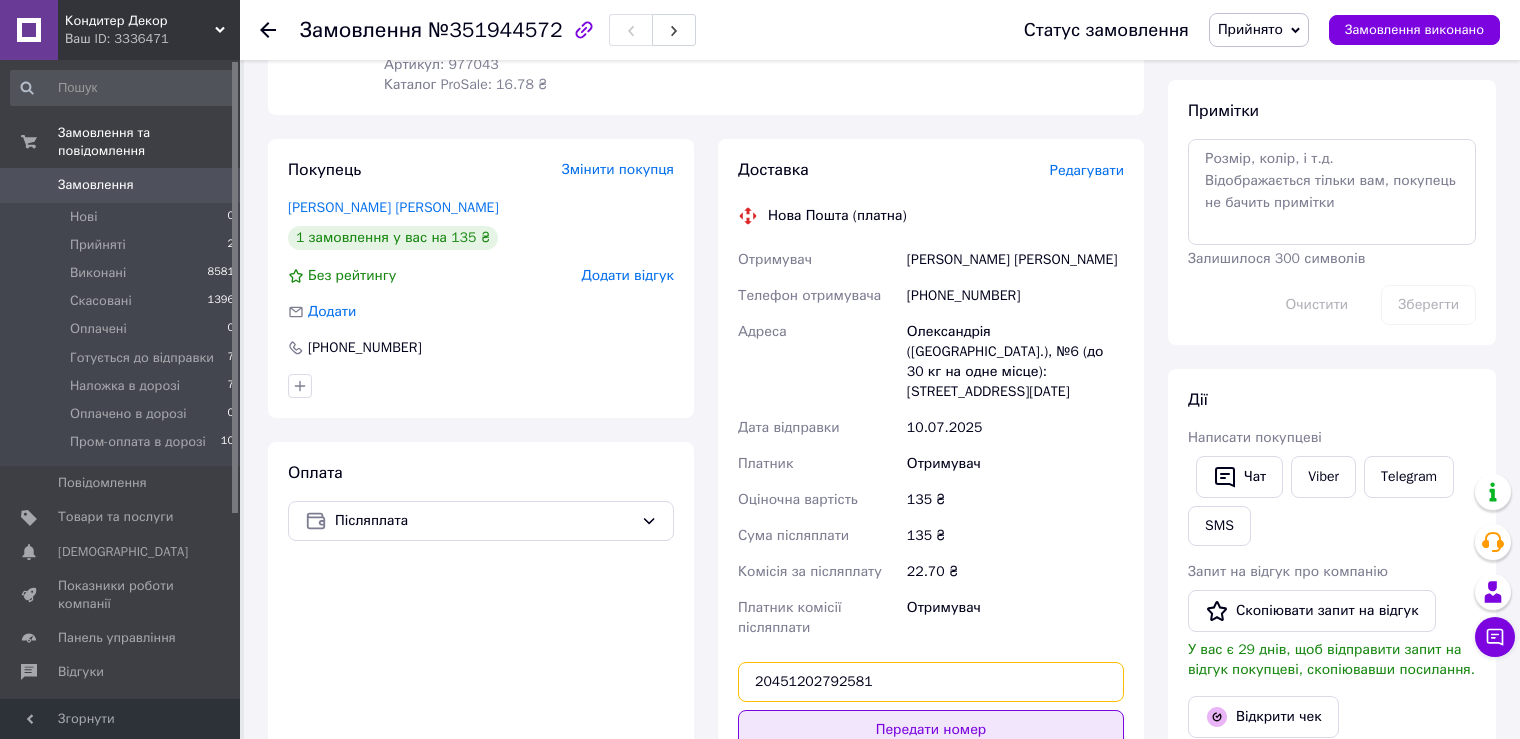 type on "20451202792581" 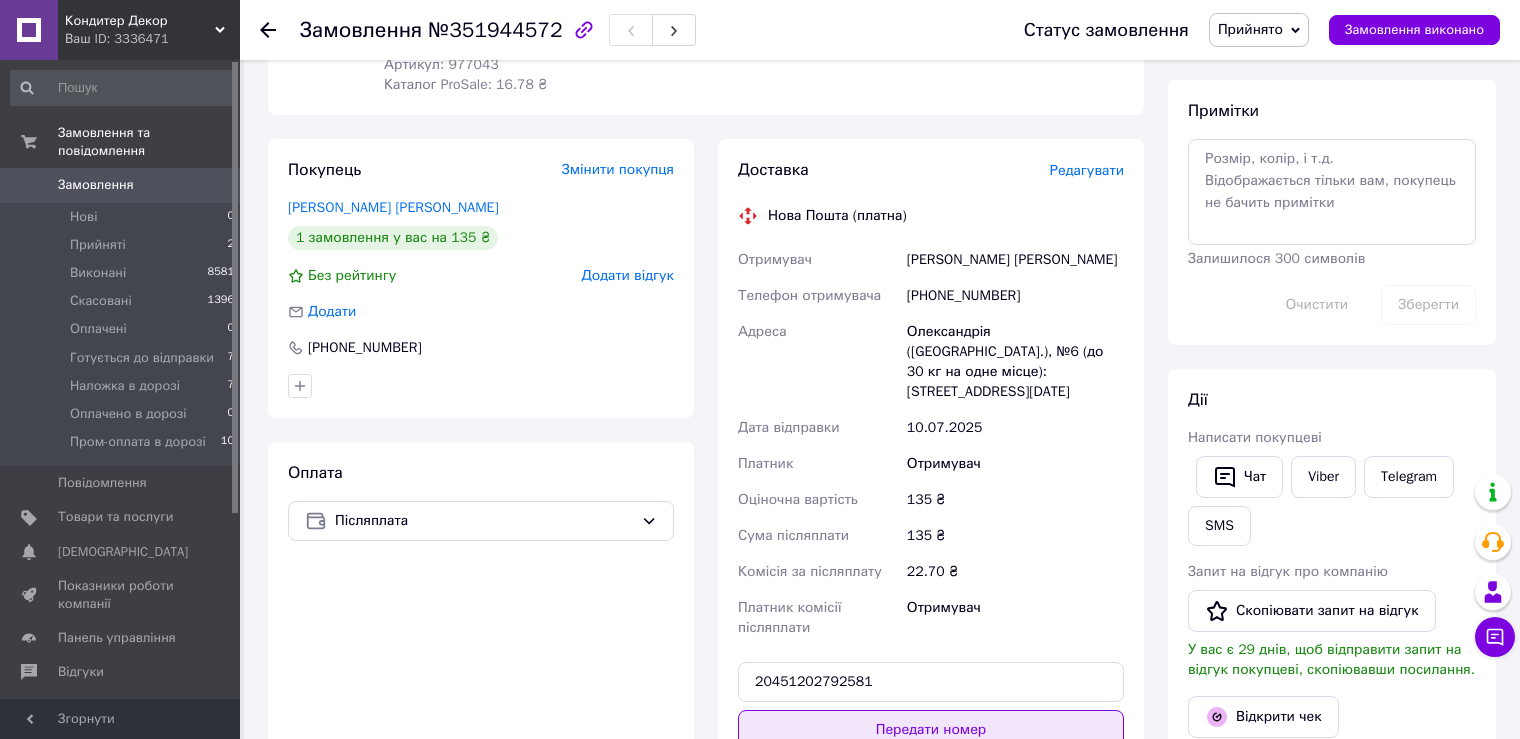 click on "Передати номер" at bounding box center [931, 730] 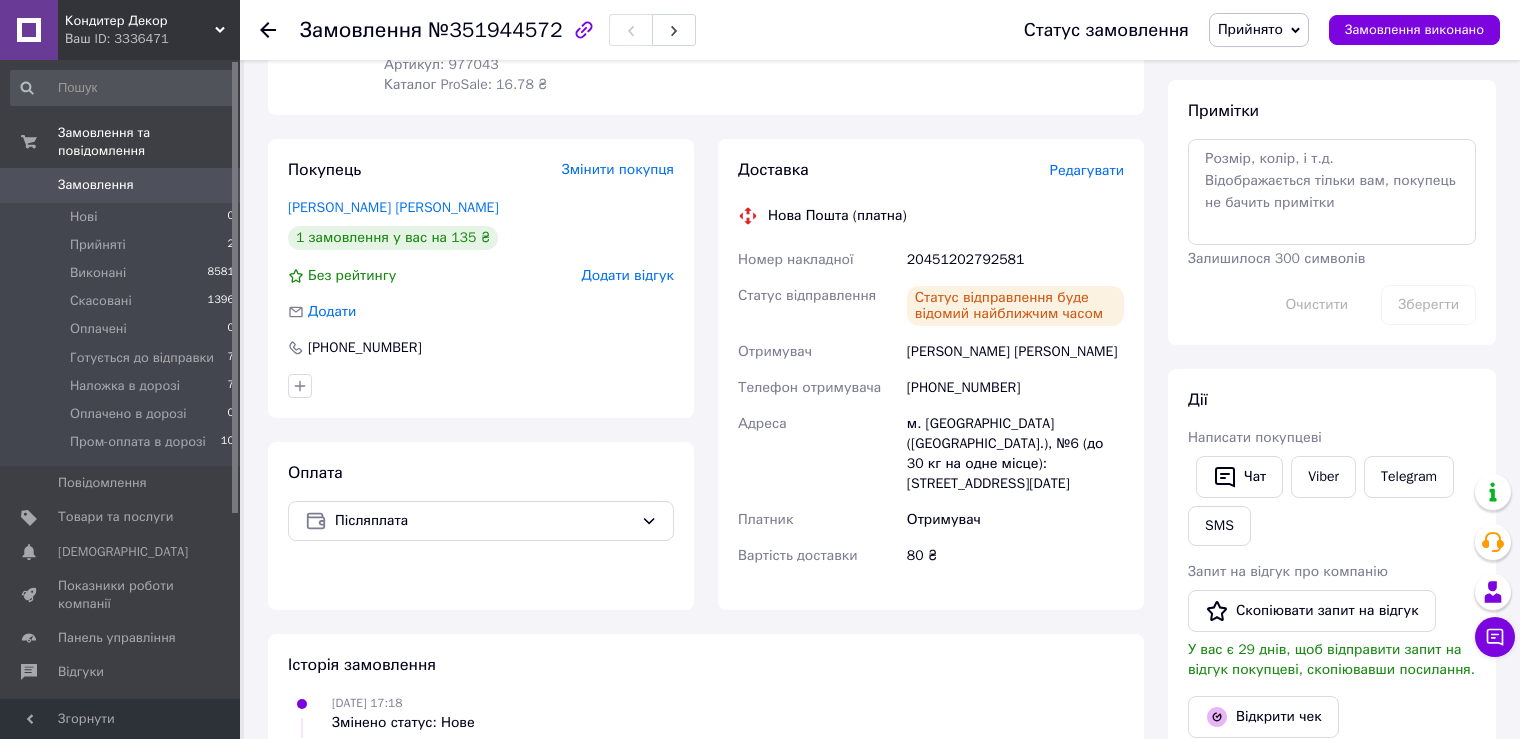 click on "Прийнято" at bounding box center [1250, 29] 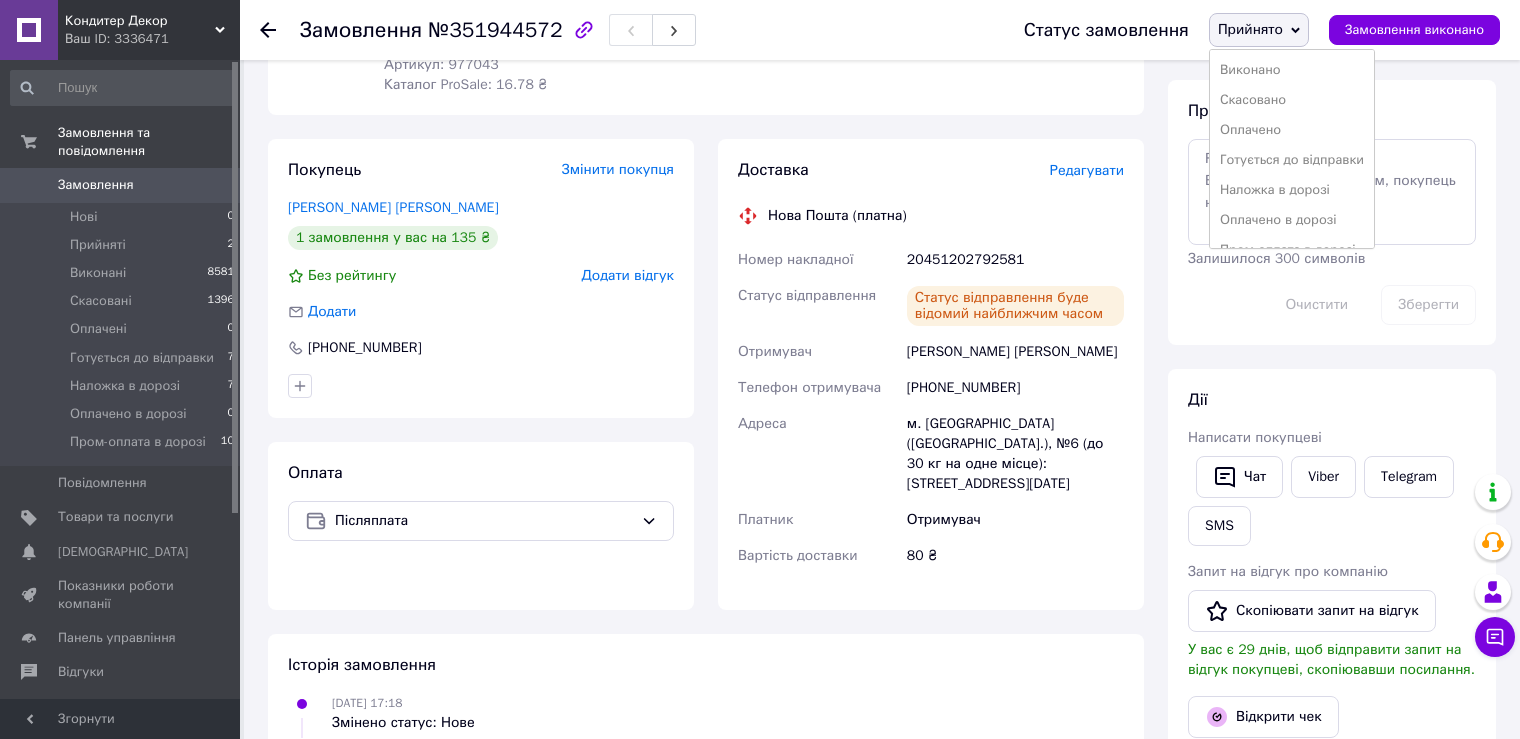 click on "Готується до відправки" at bounding box center (1292, 160) 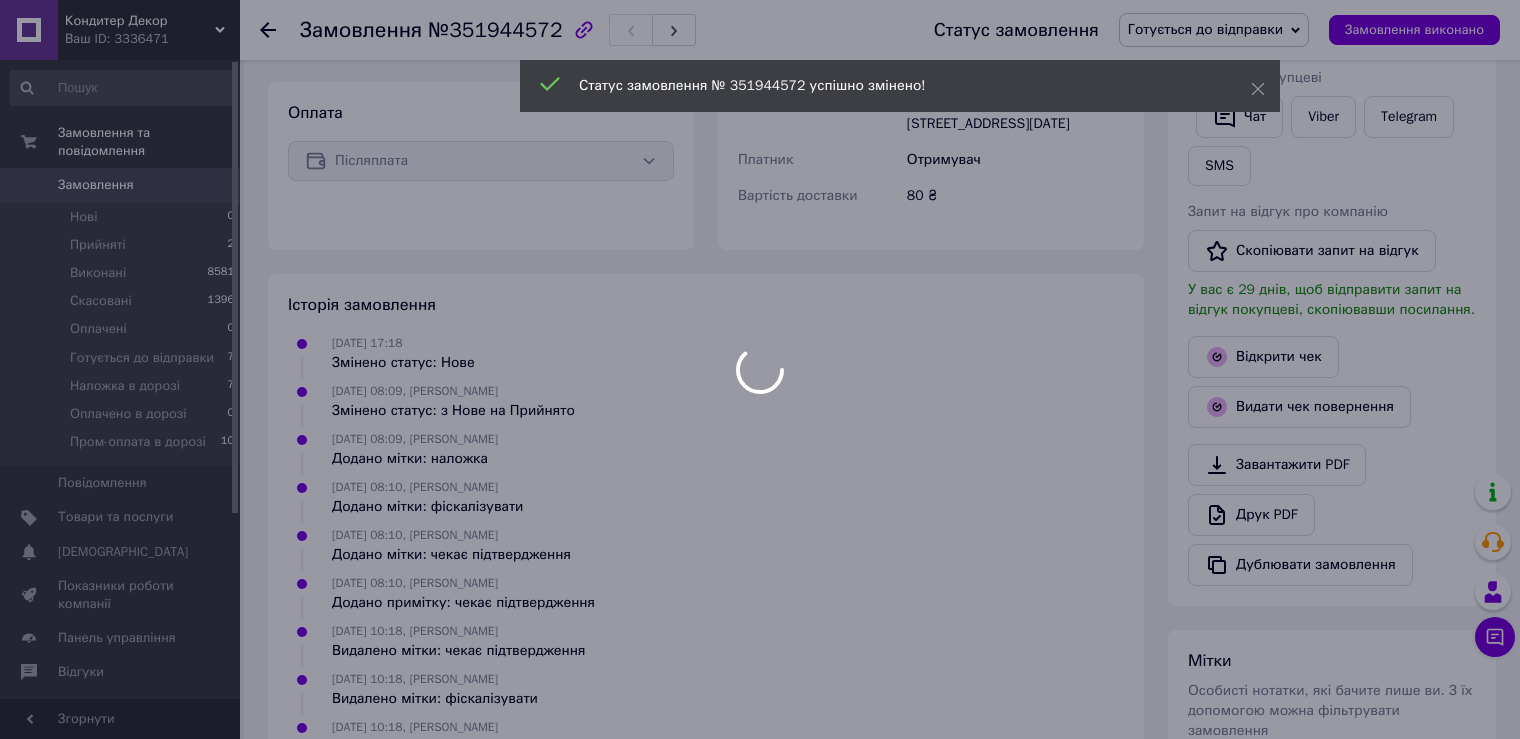 scroll, scrollTop: 720, scrollLeft: 0, axis: vertical 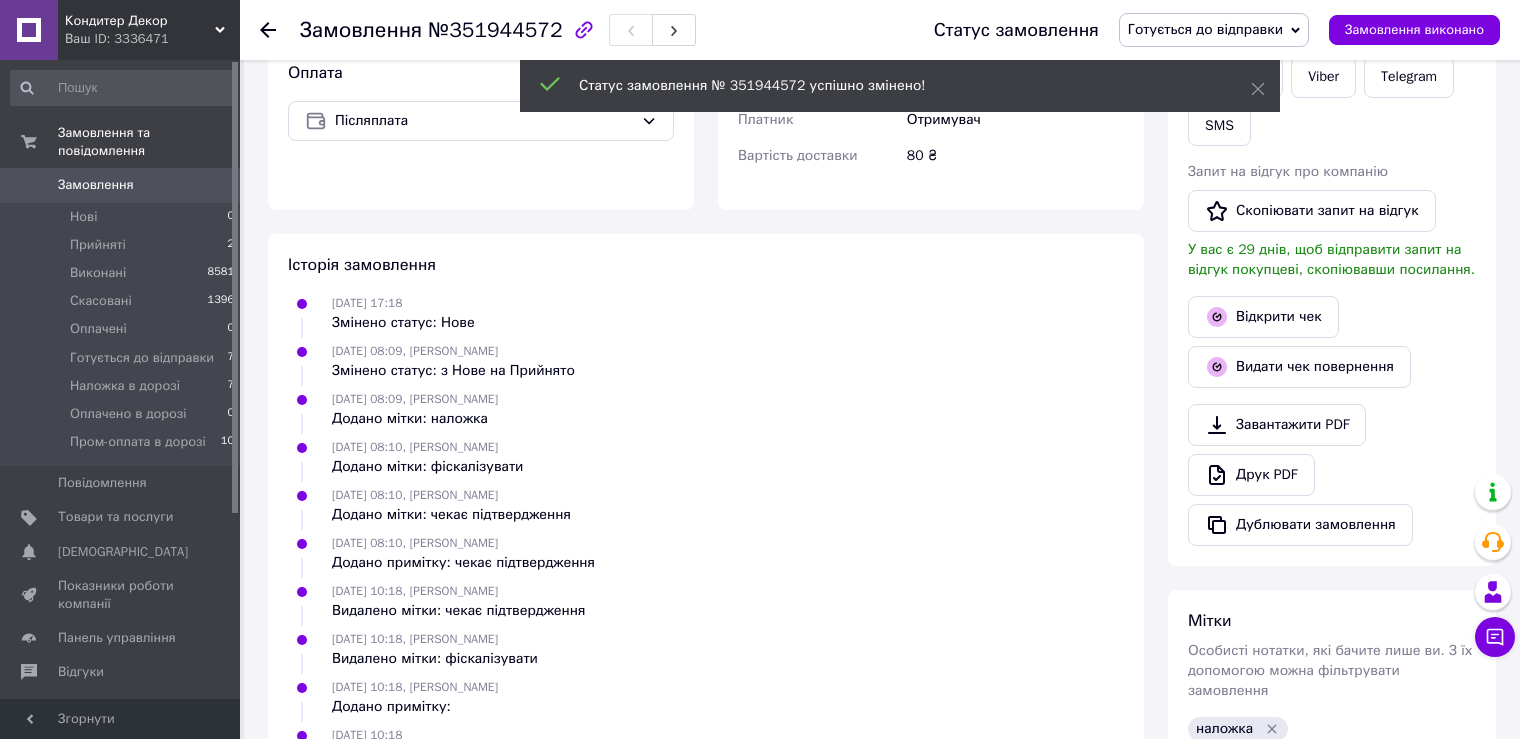 click 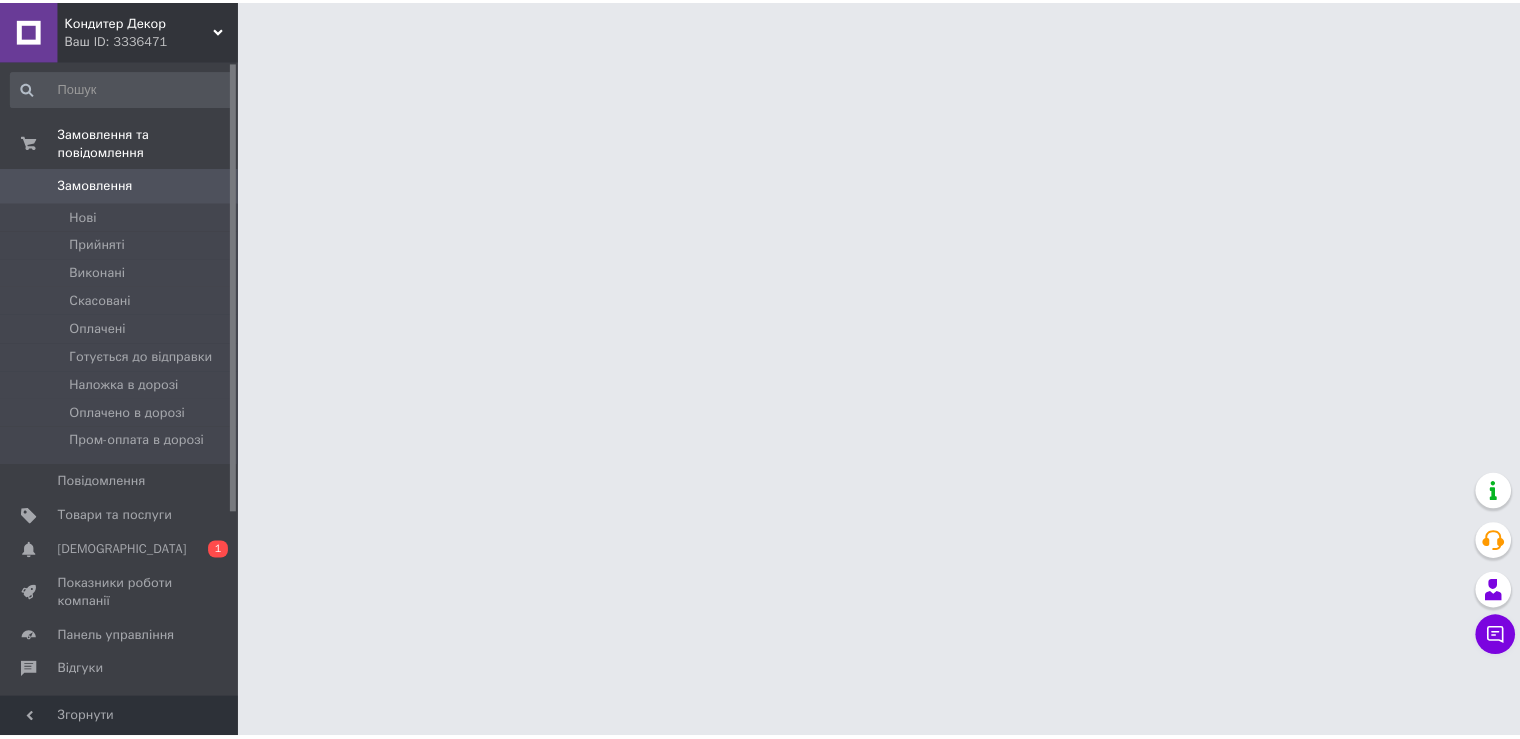 scroll, scrollTop: 0, scrollLeft: 0, axis: both 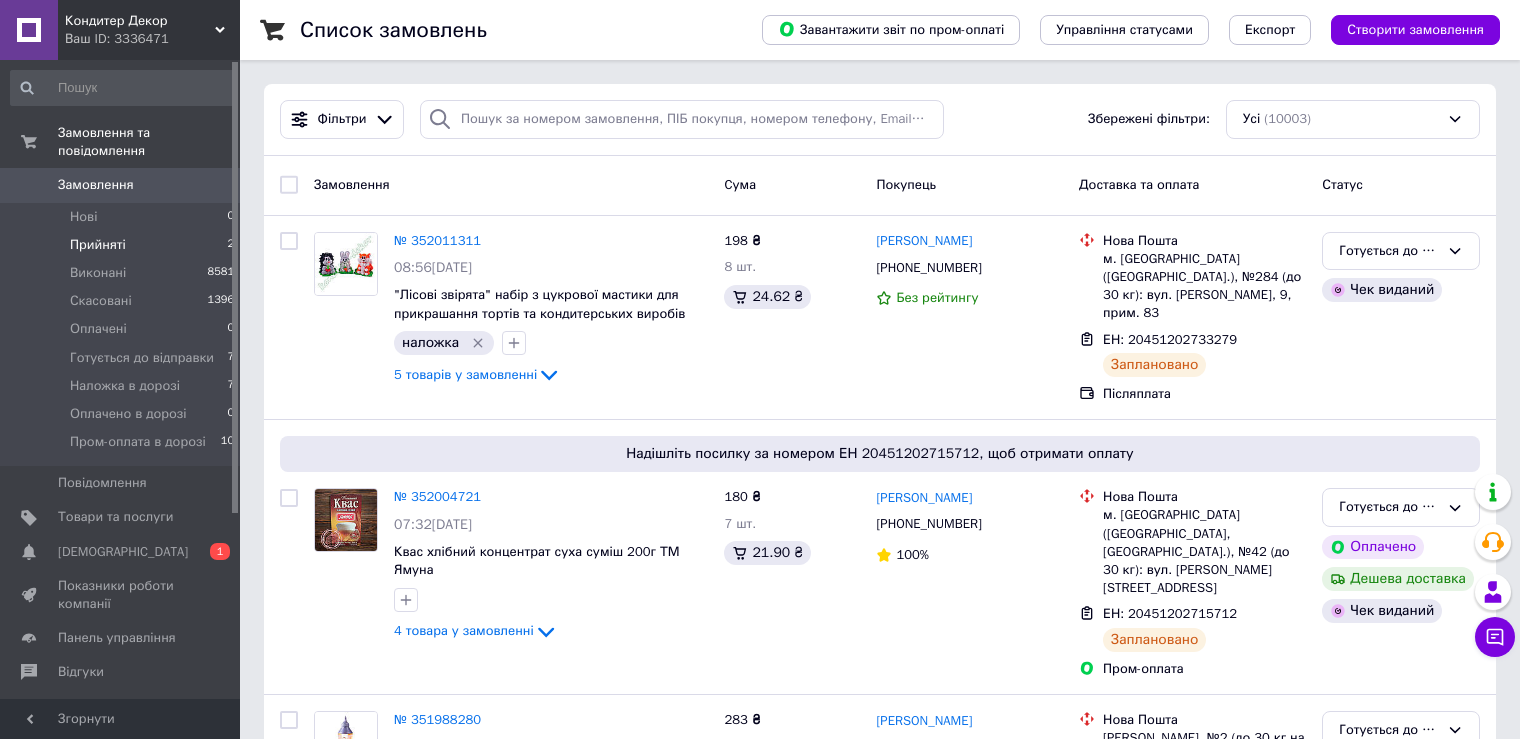 click on "Прийняті 2" at bounding box center [123, 245] 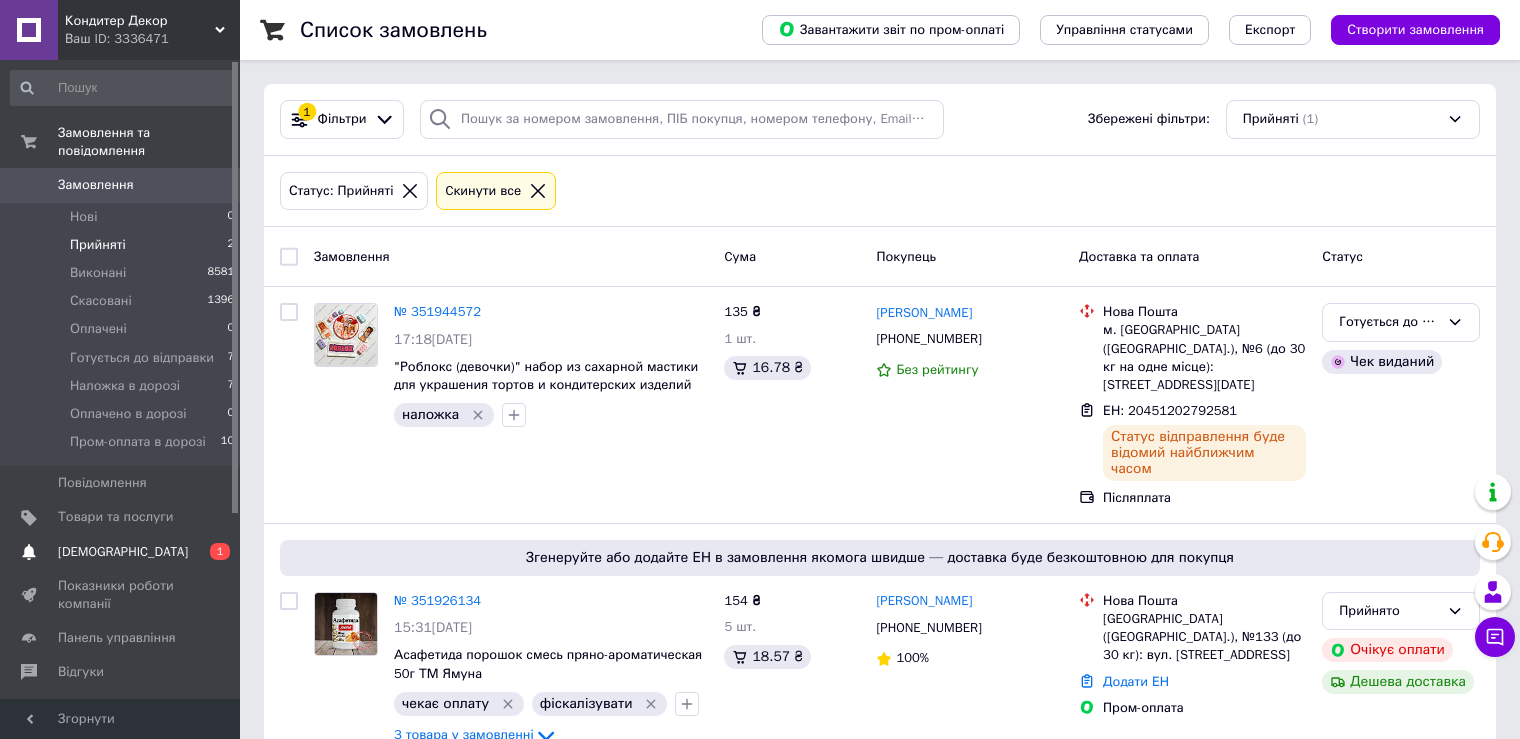 click on "[DEMOGRAPHIC_DATA]" at bounding box center [121, 552] 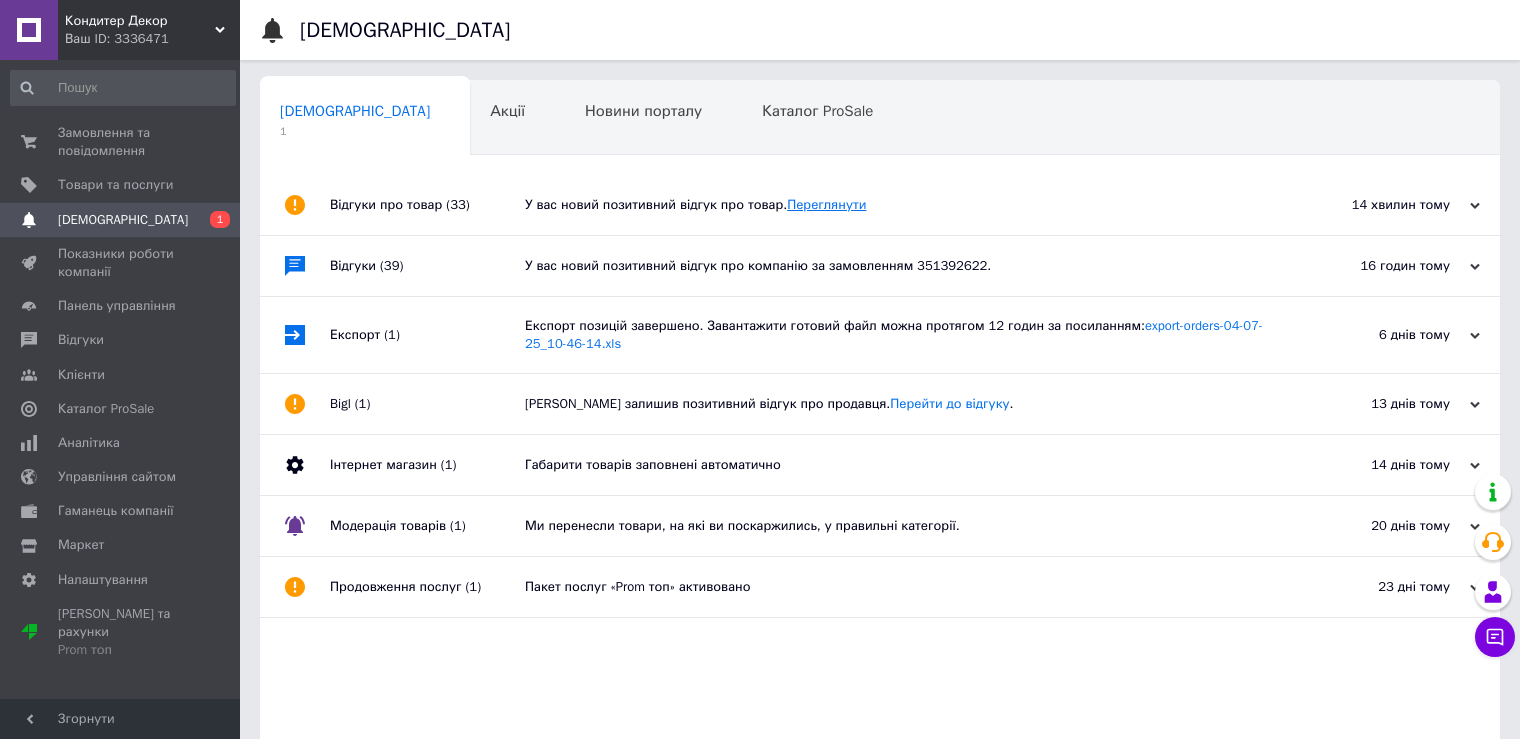 click on "Переглянути" at bounding box center (826, 204) 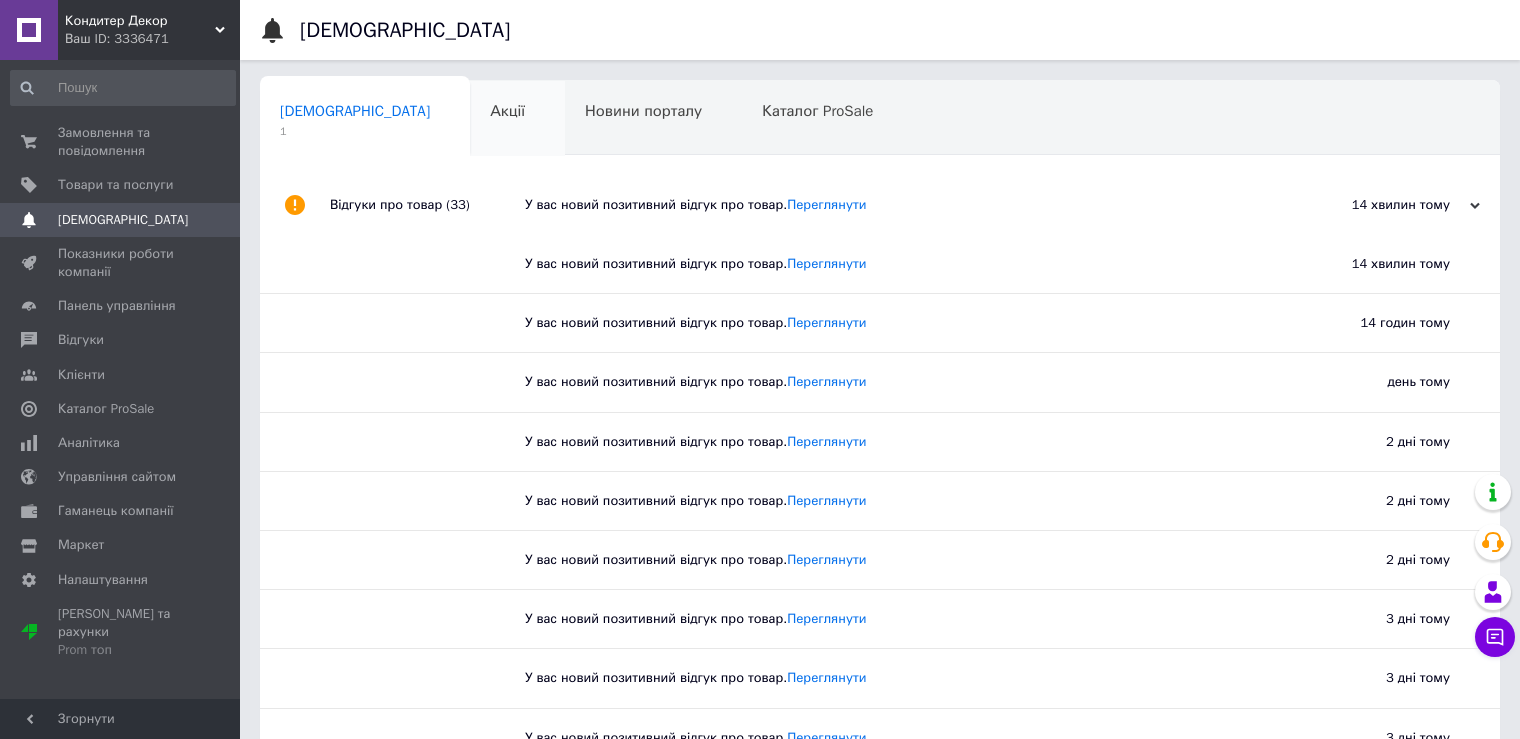 click on "Акції 0" at bounding box center (517, 119) 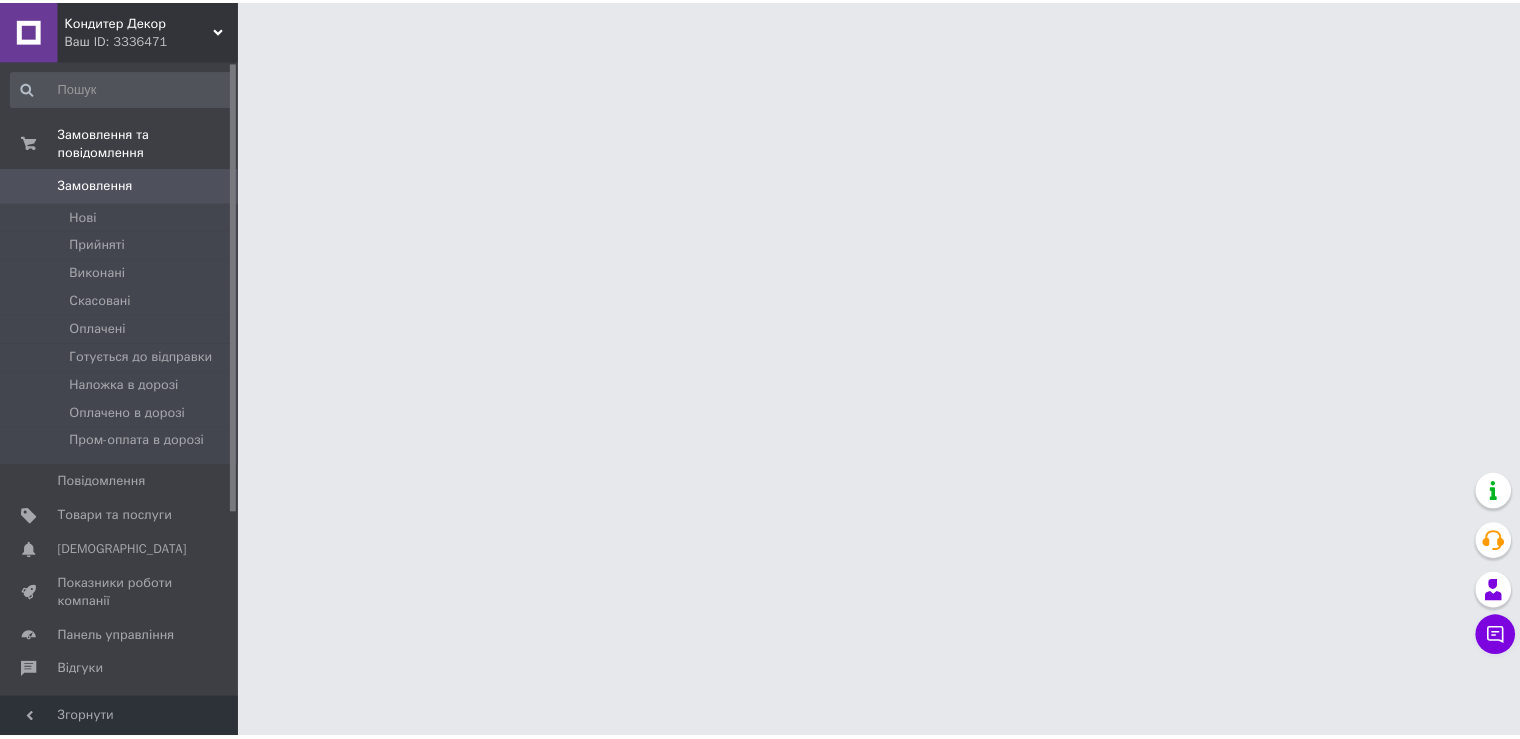 scroll, scrollTop: 0, scrollLeft: 0, axis: both 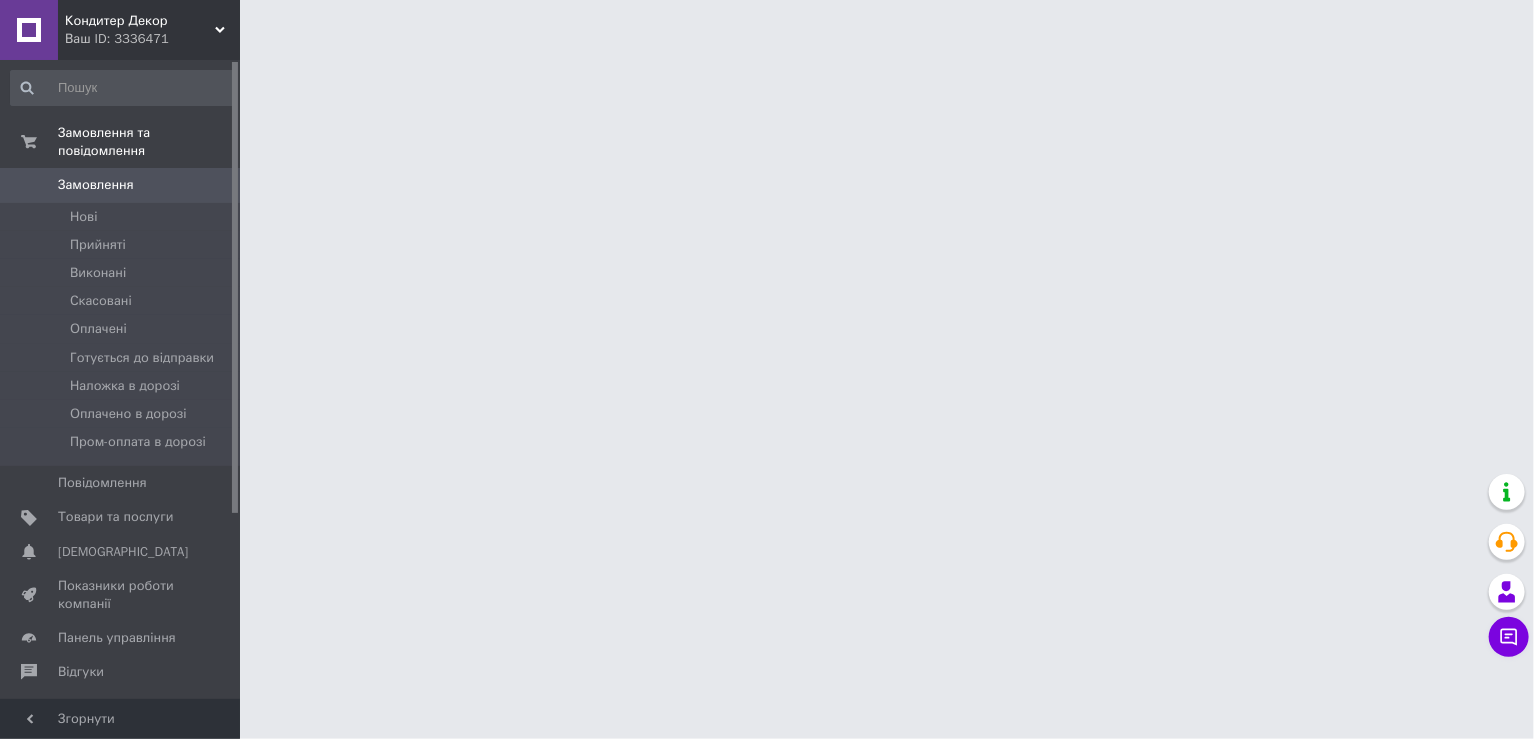 click on "Кондитер Декор Ваш ID: 3336471 Сайт Кондитер Декор Кабінет покупця Перевірити стан системи Сторінка на порталі Довідка Вийти Замовлення та повідомлення Замовлення 0 Нові Прийняті Виконані Скасовані Оплачені Готується до відправки Наложка в дорозі Оплачено в дорозі Пром-оплата в дорозі Повідомлення 0 Товари та послуги Сповіщення 0 0 Показники роботи компанії Панель управління Відгуки Клієнти Каталог ProSale Аналітика Управління сайтом Гаманець компанії Маркет Налаштування Тарифи та рахунки Prom топ Згорнути" at bounding box center (767, 25) 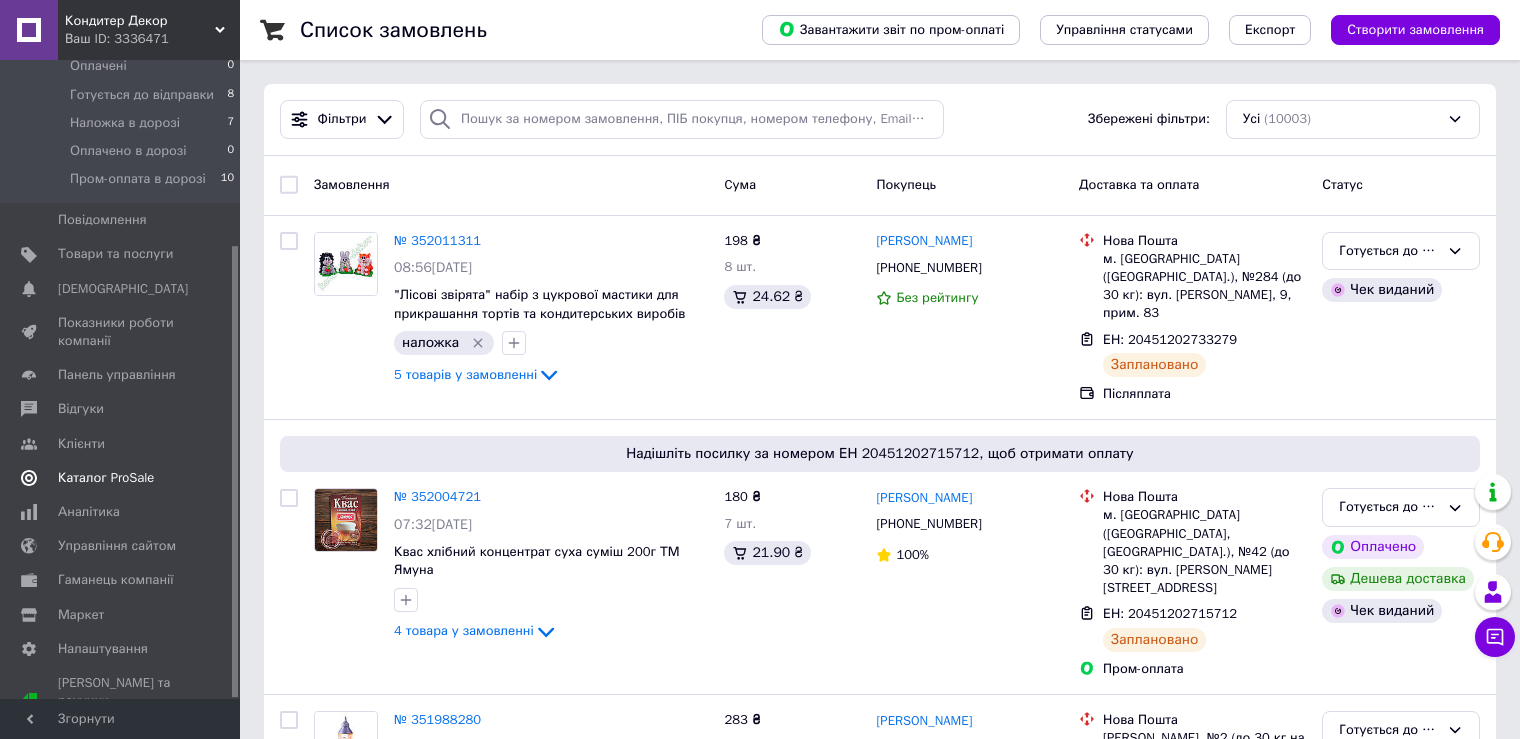 click on "Каталог ProSale" at bounding box center [106, 478] 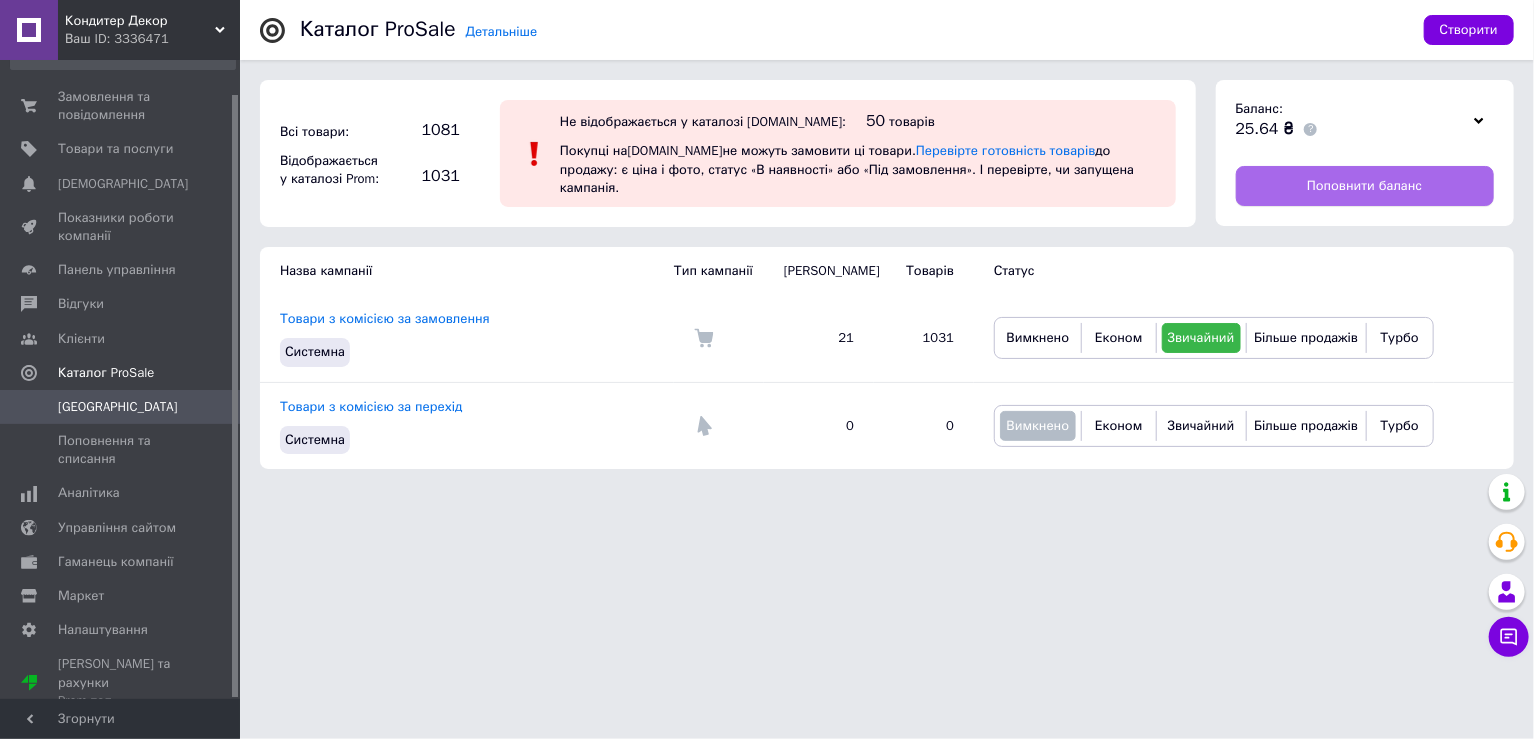 click on "Поповнити баланс" at bounding box center (1365, 186) 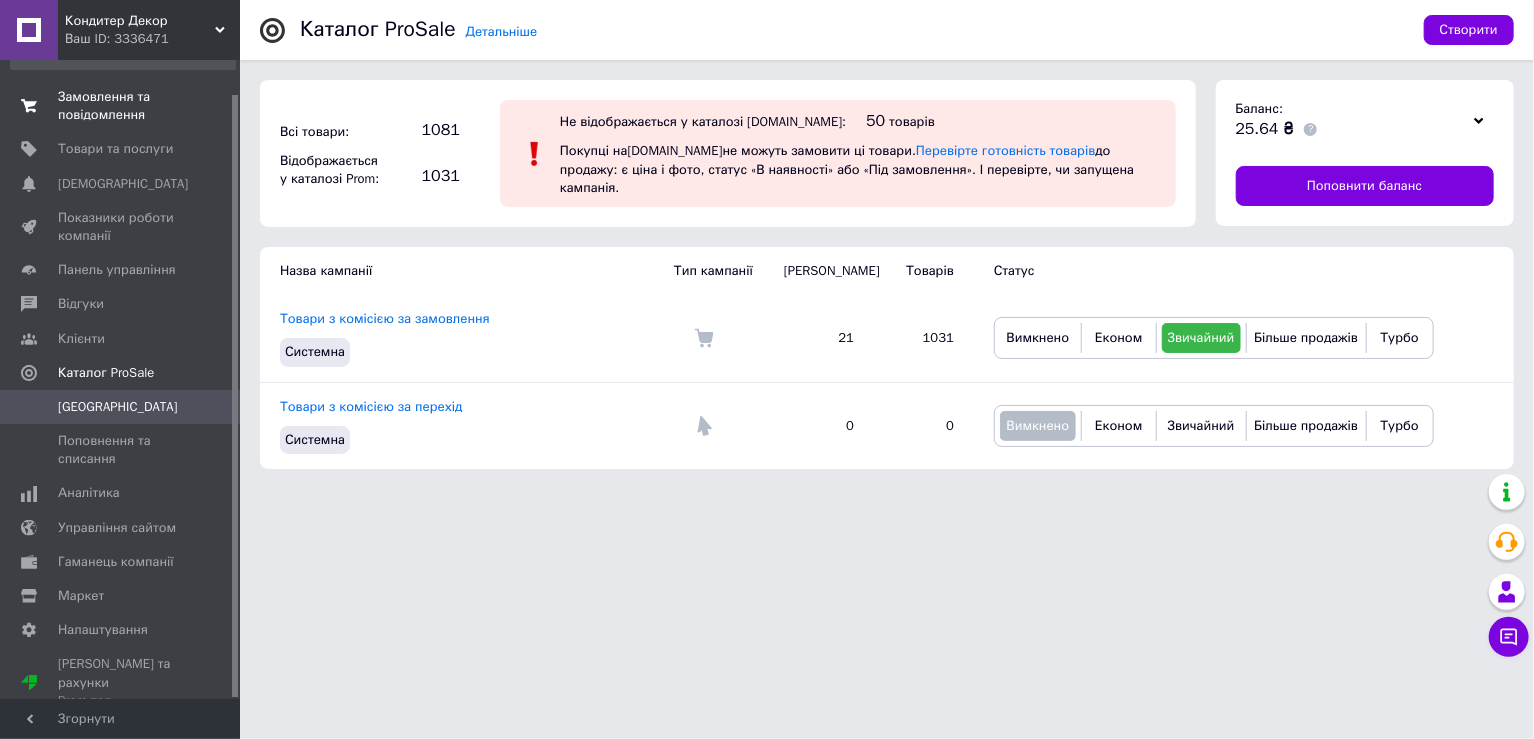 click on "Замовлення та повідомлення" at bounding box center [121, 106] 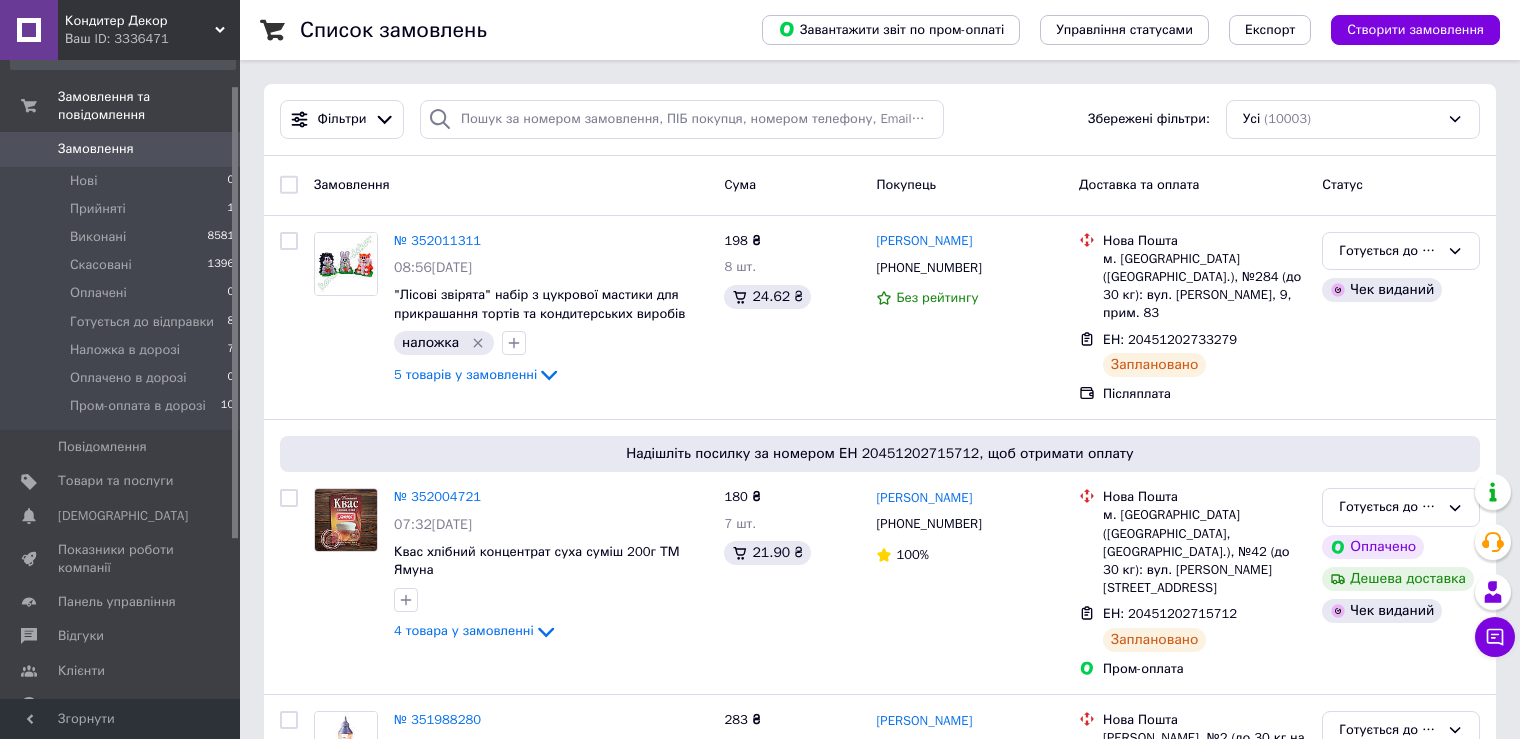click on "Замовлення" at bounding box center (96, 149) 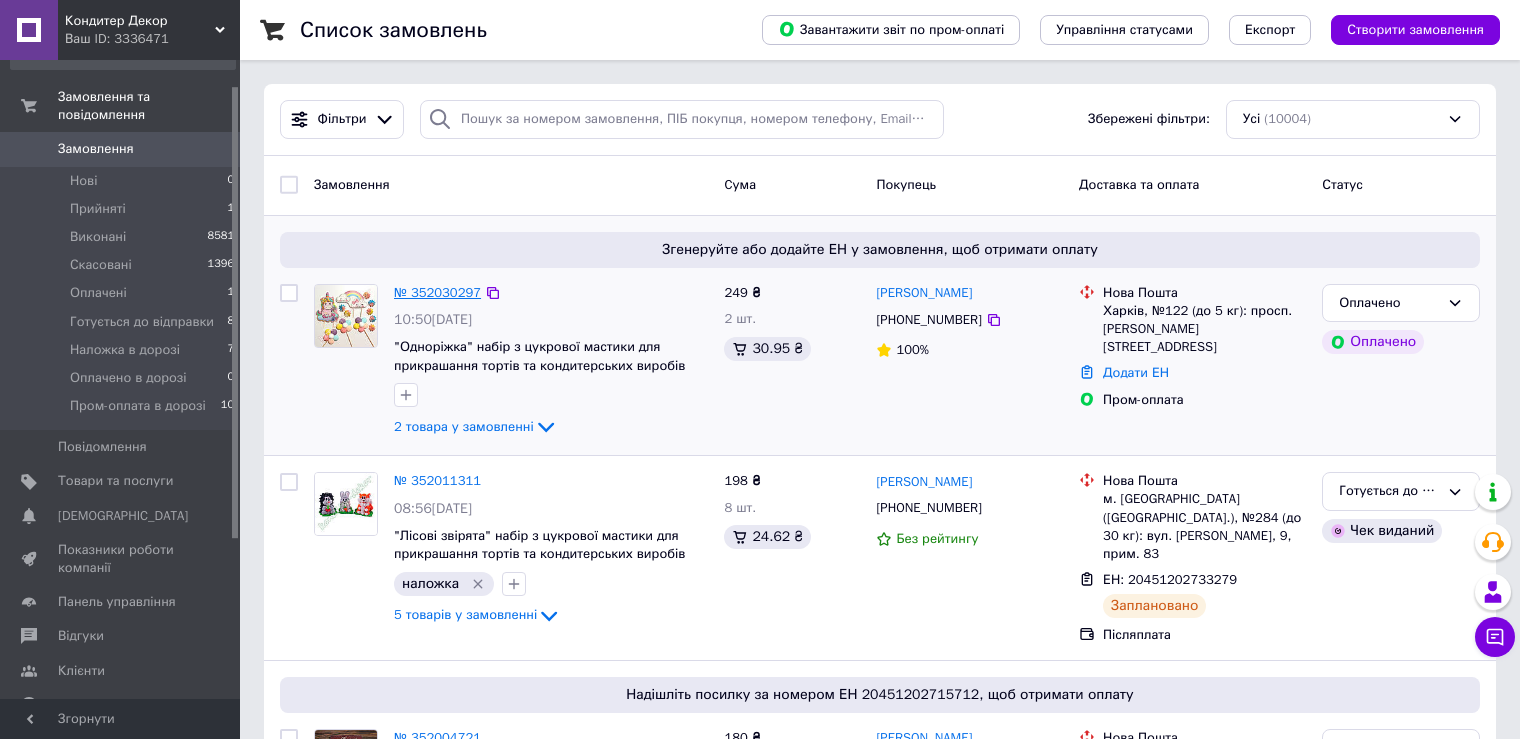 click on "№ 352030297" at bounding box center (437, 292) 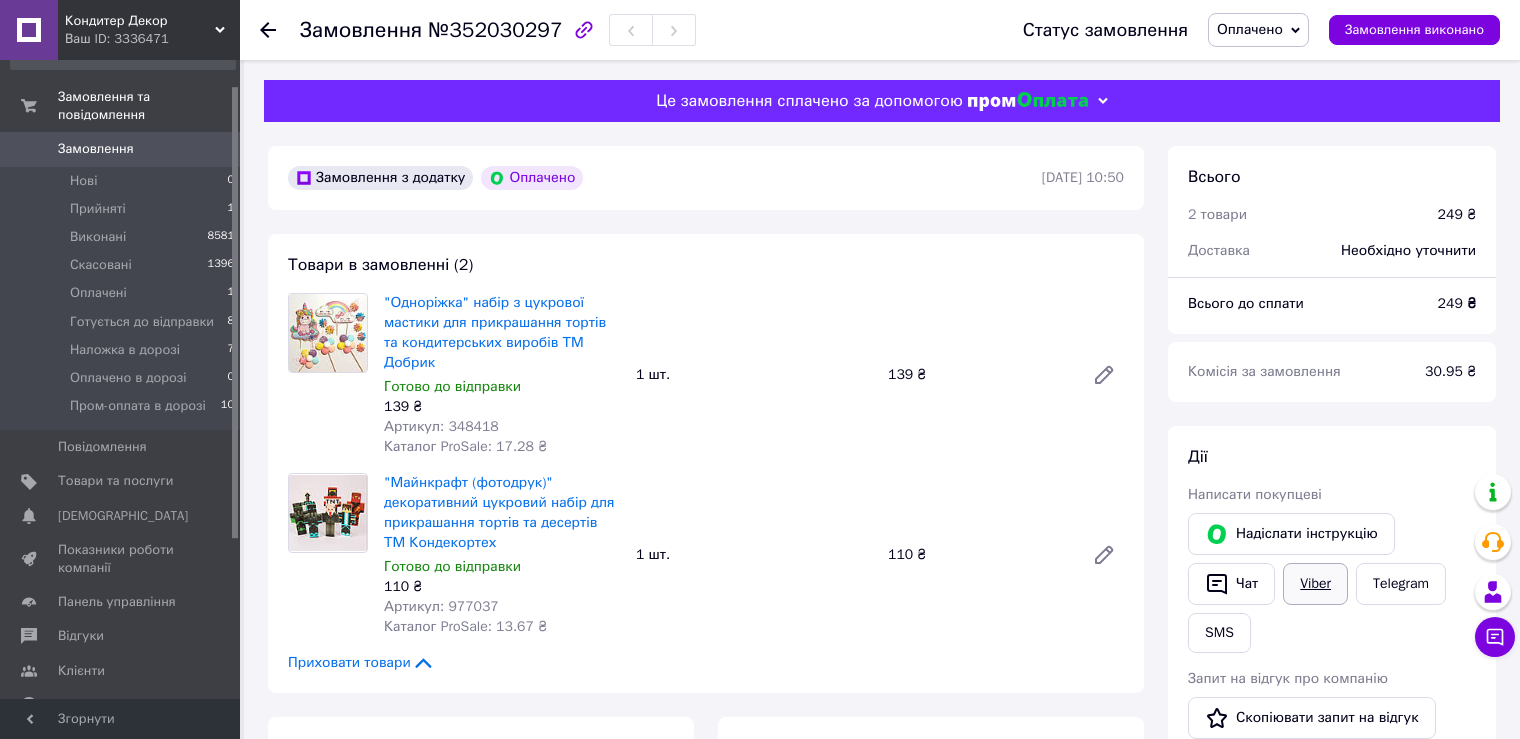 click on "Viber" at bounding box center (1315, 584) 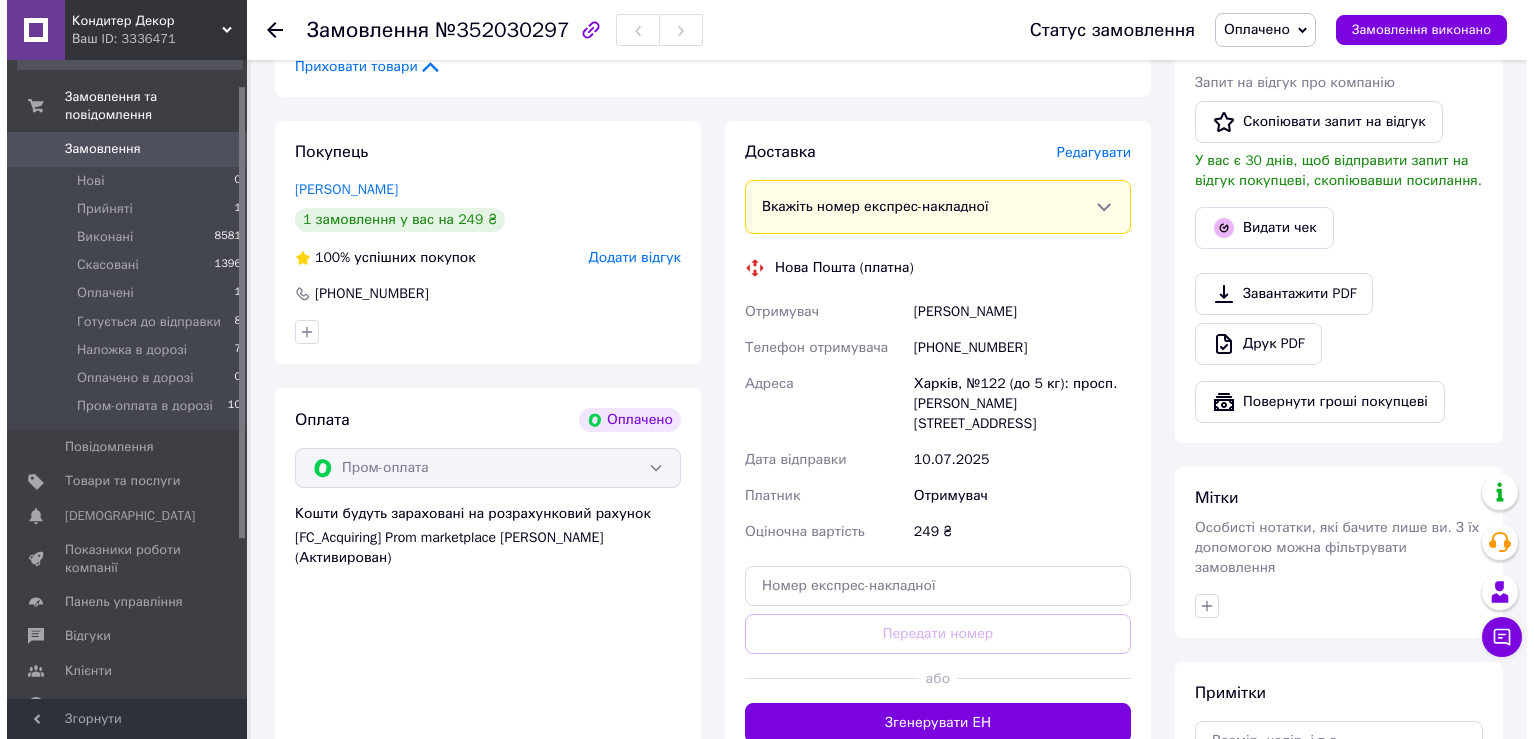 scroll, scrollTop: 600, scrollLeft: 0, axis: vertical 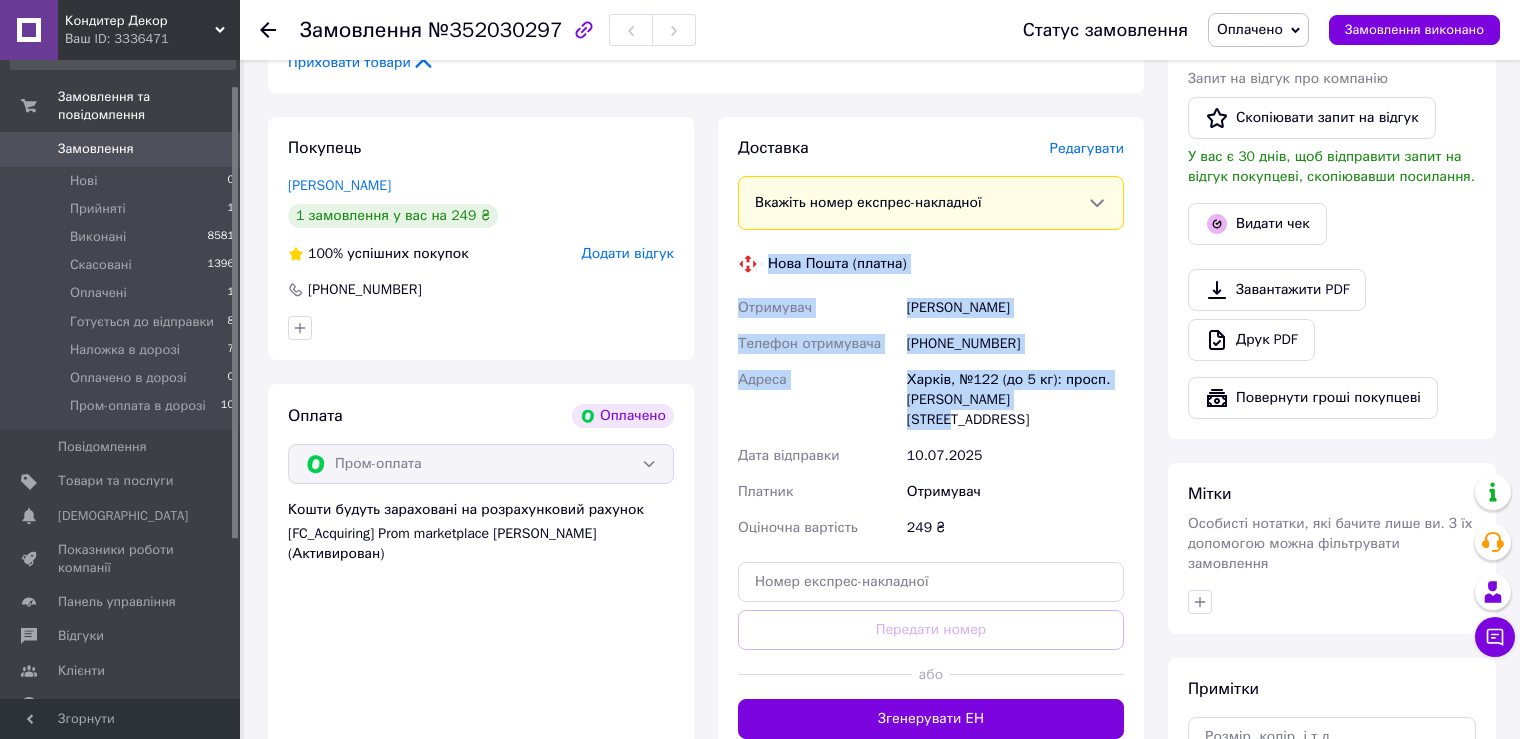 drag, startPoint x: 770, startPoint y: 243, endPoint x: 1059, endPoint y: 387, distance: 322.88852 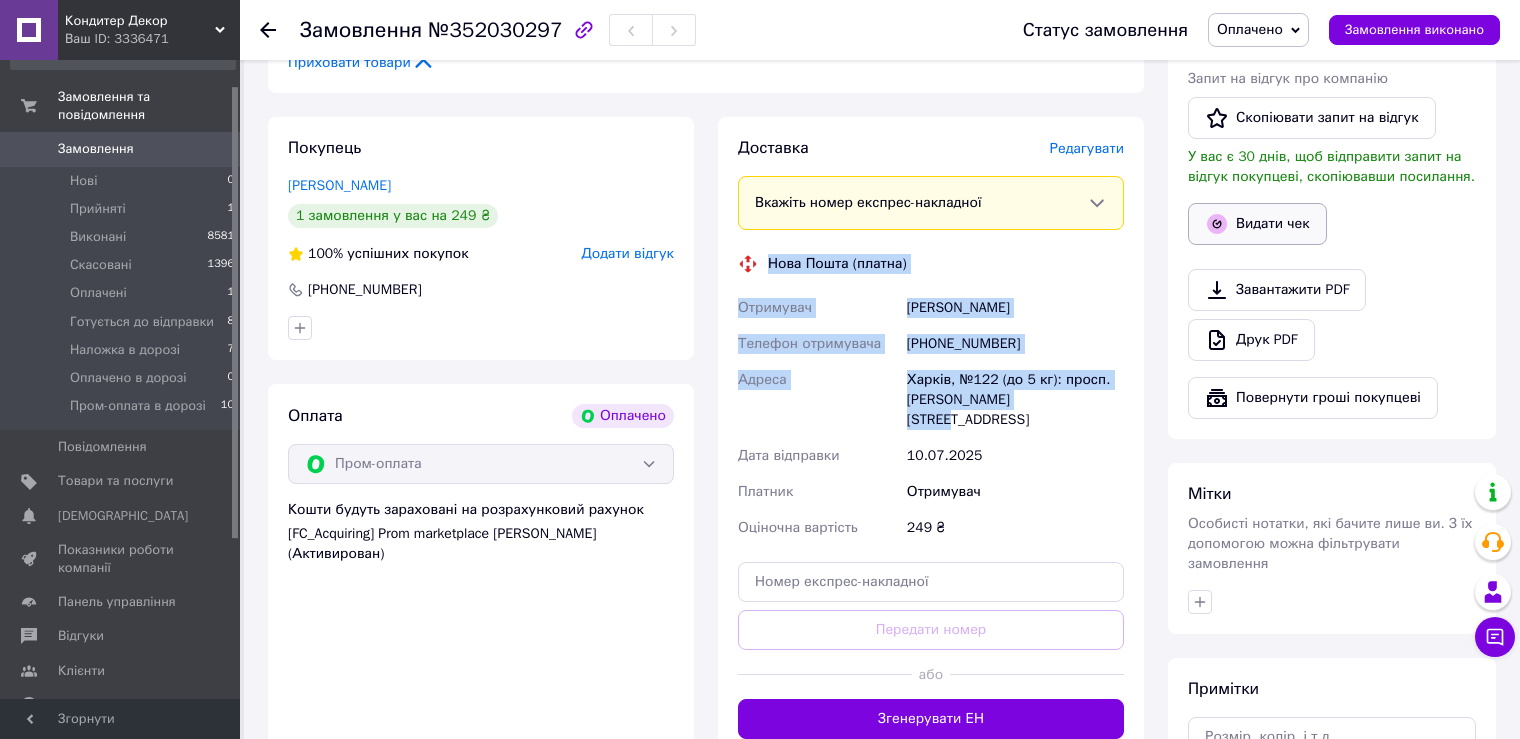 click on "Видати чек" at bounding box center (1257, 224) 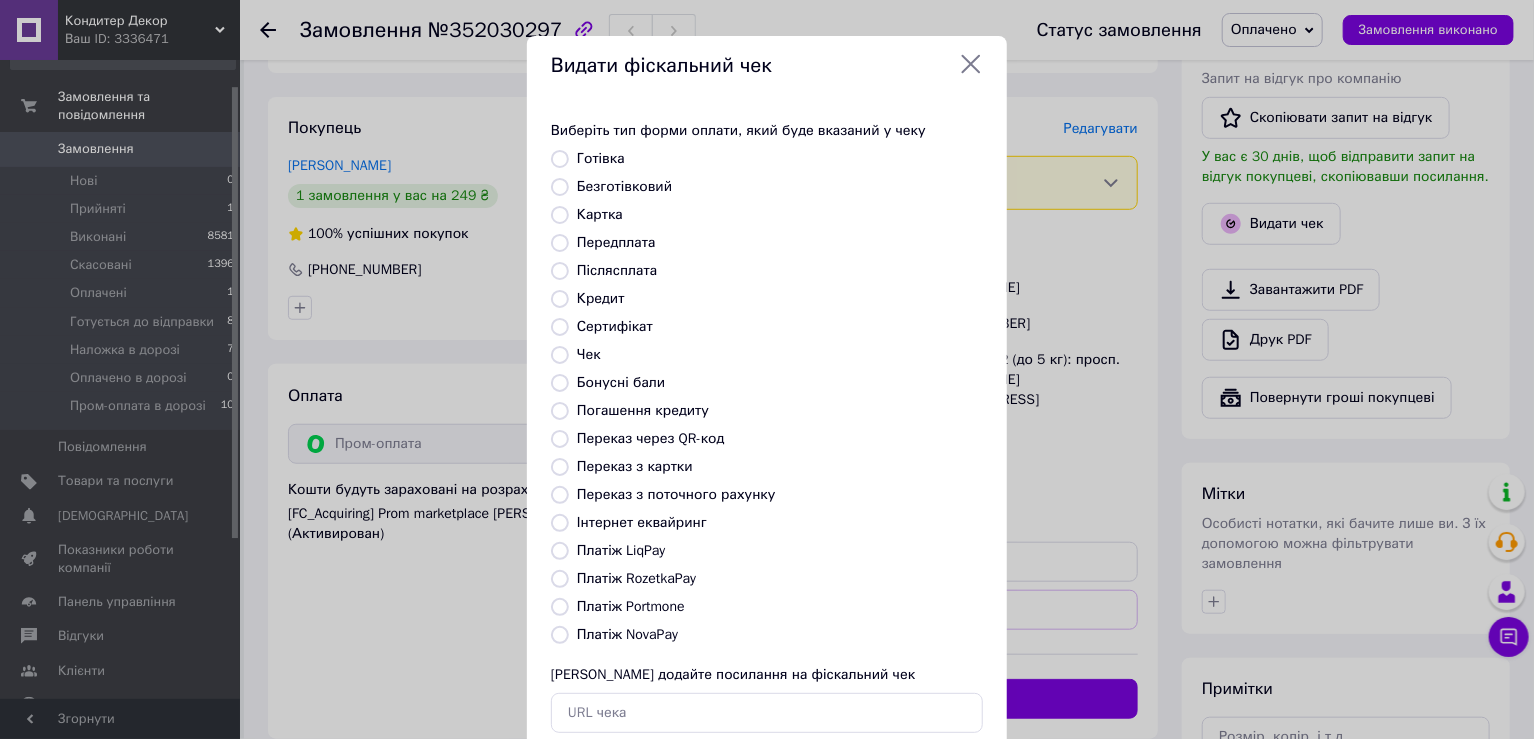 click on "Платіж RozetkaPay" at bounding box center (636, 578) 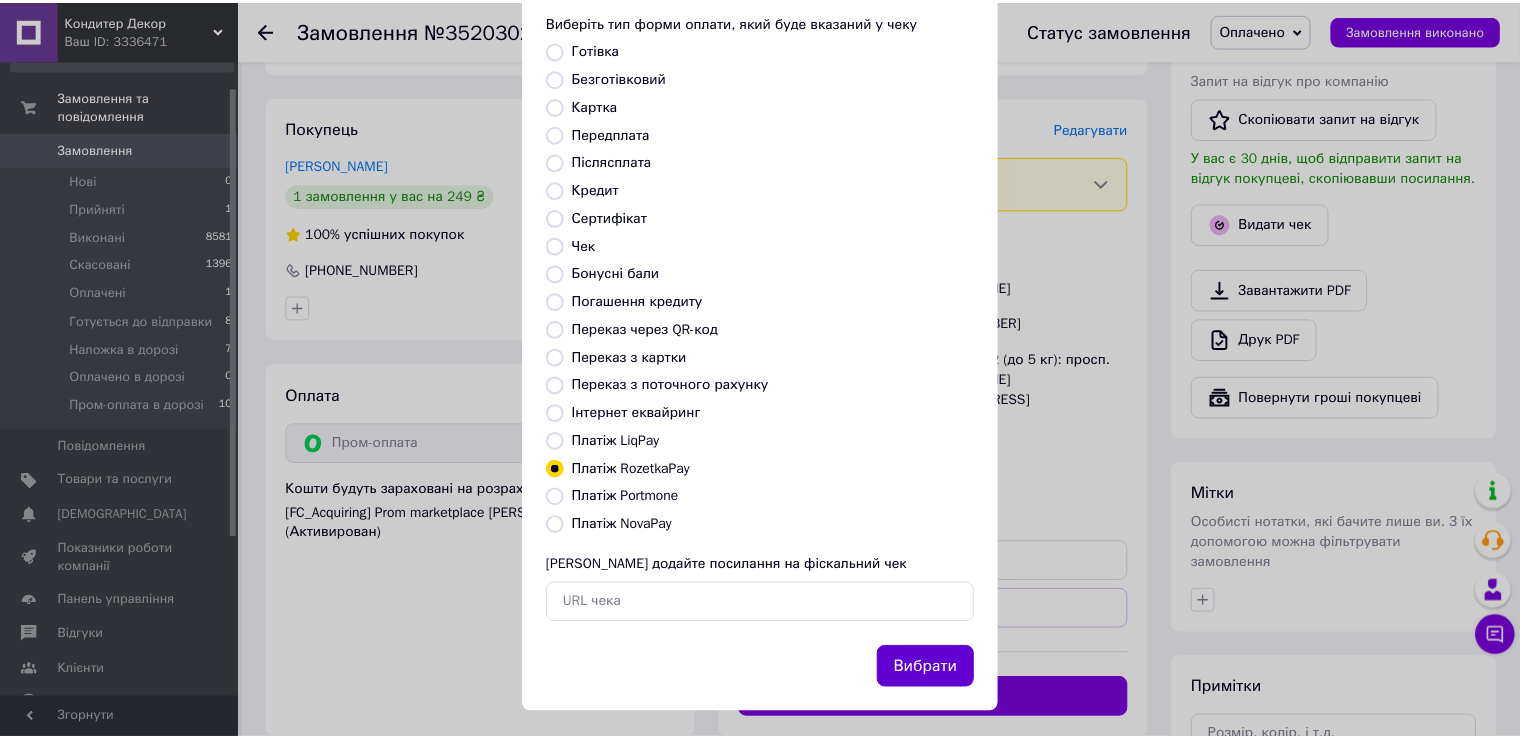 scroll, scrollTop: 119, scrollLeft: 0, axis: vertical 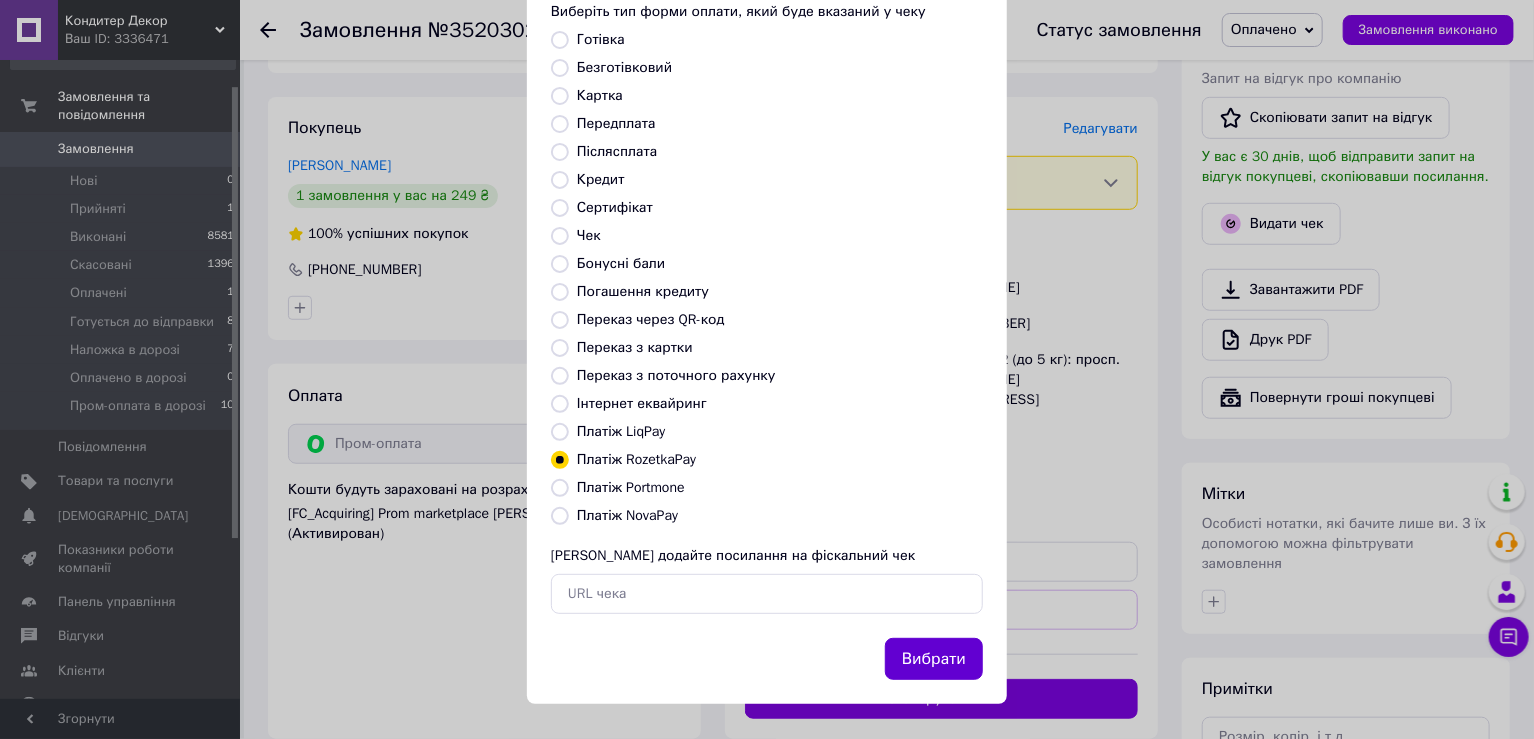 click on "Вибрати" at bounding box center (934, 659) 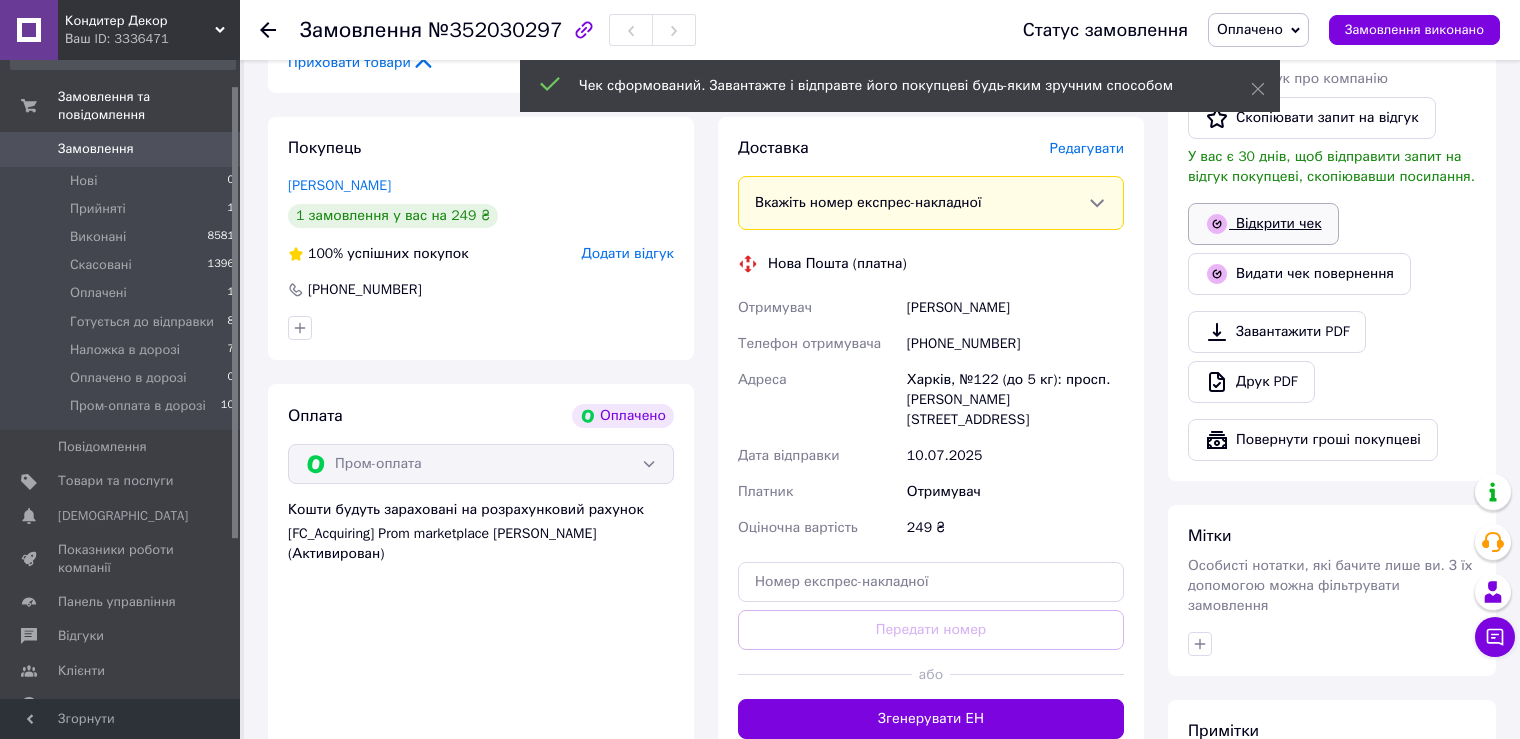 click on "Відкрити чек" at bounding box center (1263, 224) 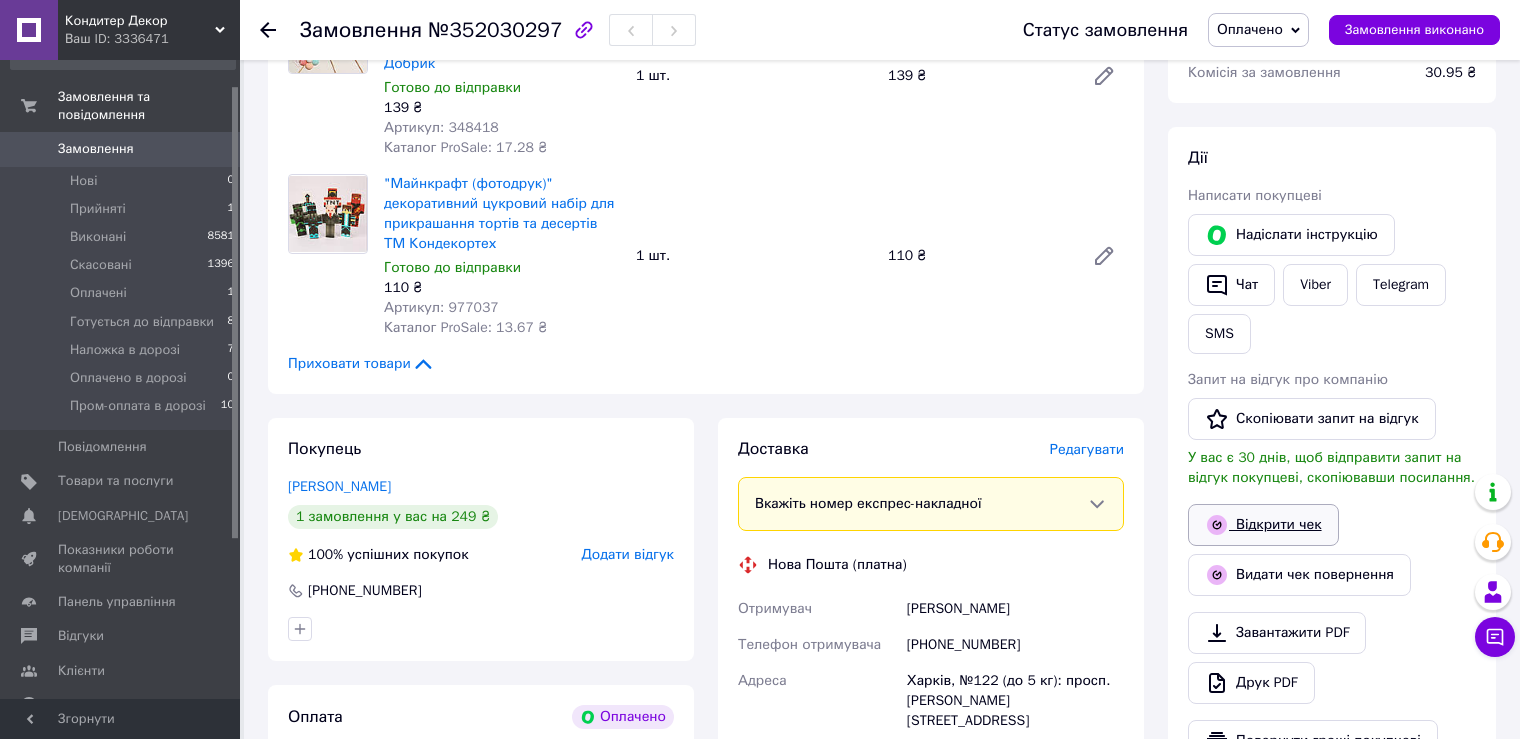 scroll, scrollTop: 200, scrollLeft: 0, axis: vertical 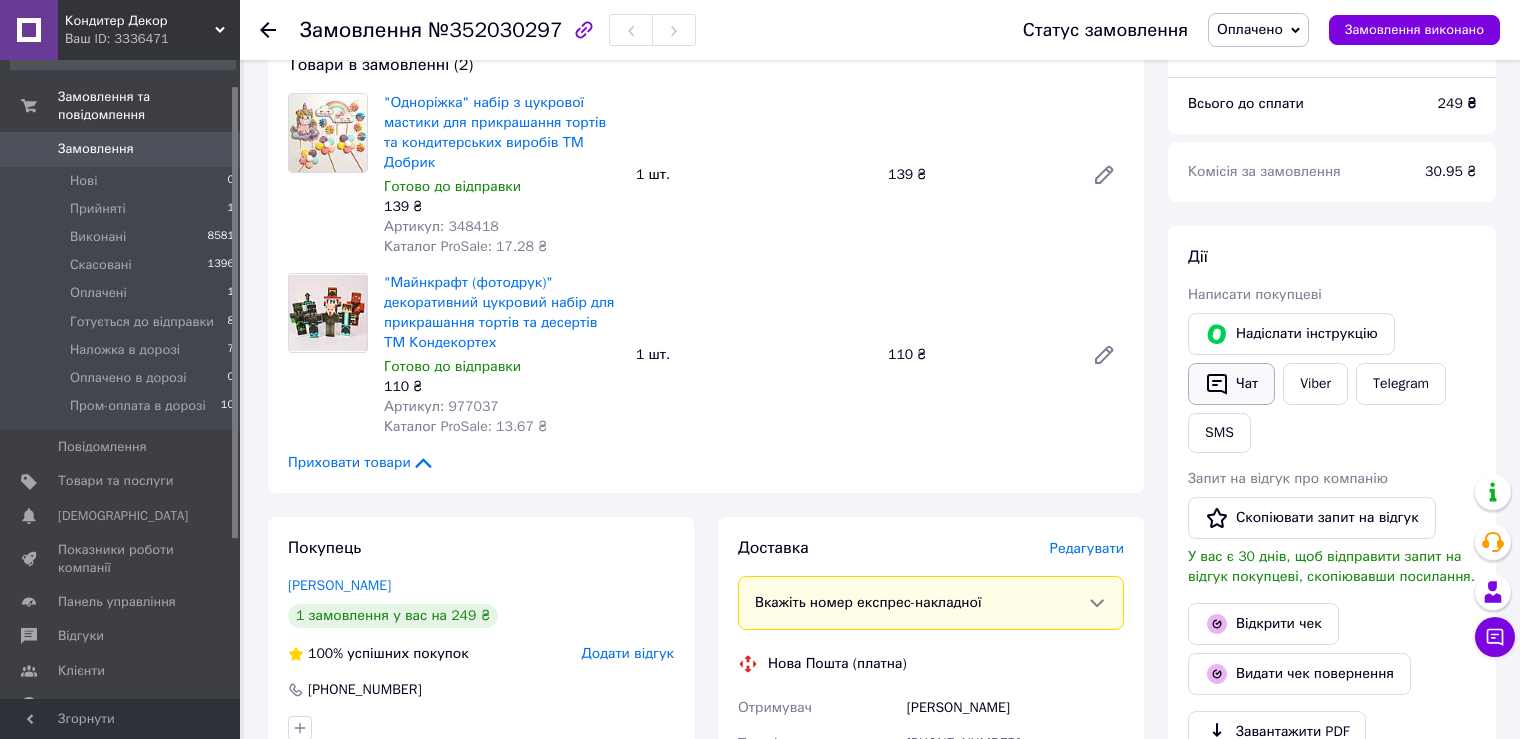 click on "Чат" at bounding box center (1231, 384) 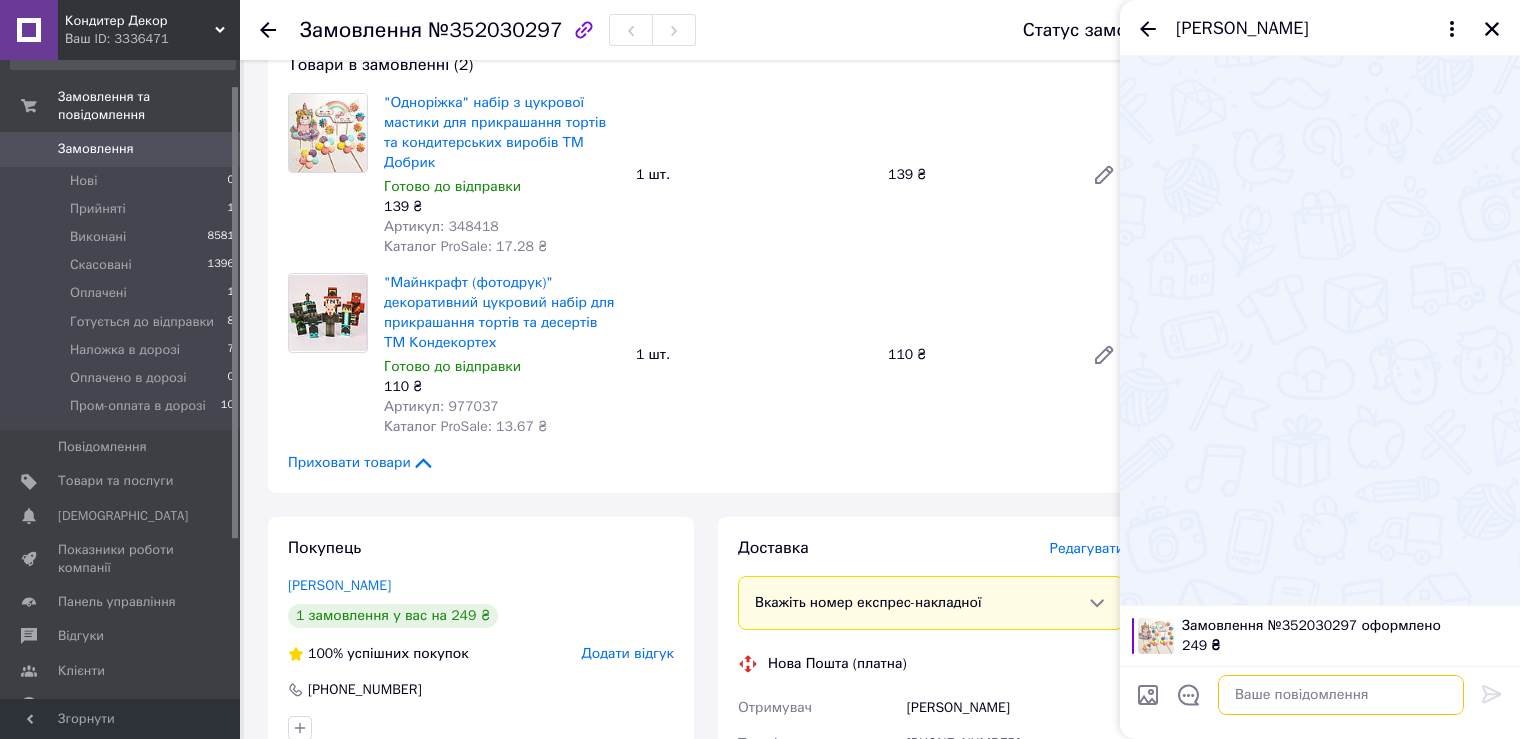 click at bounding box center [1341, 695] 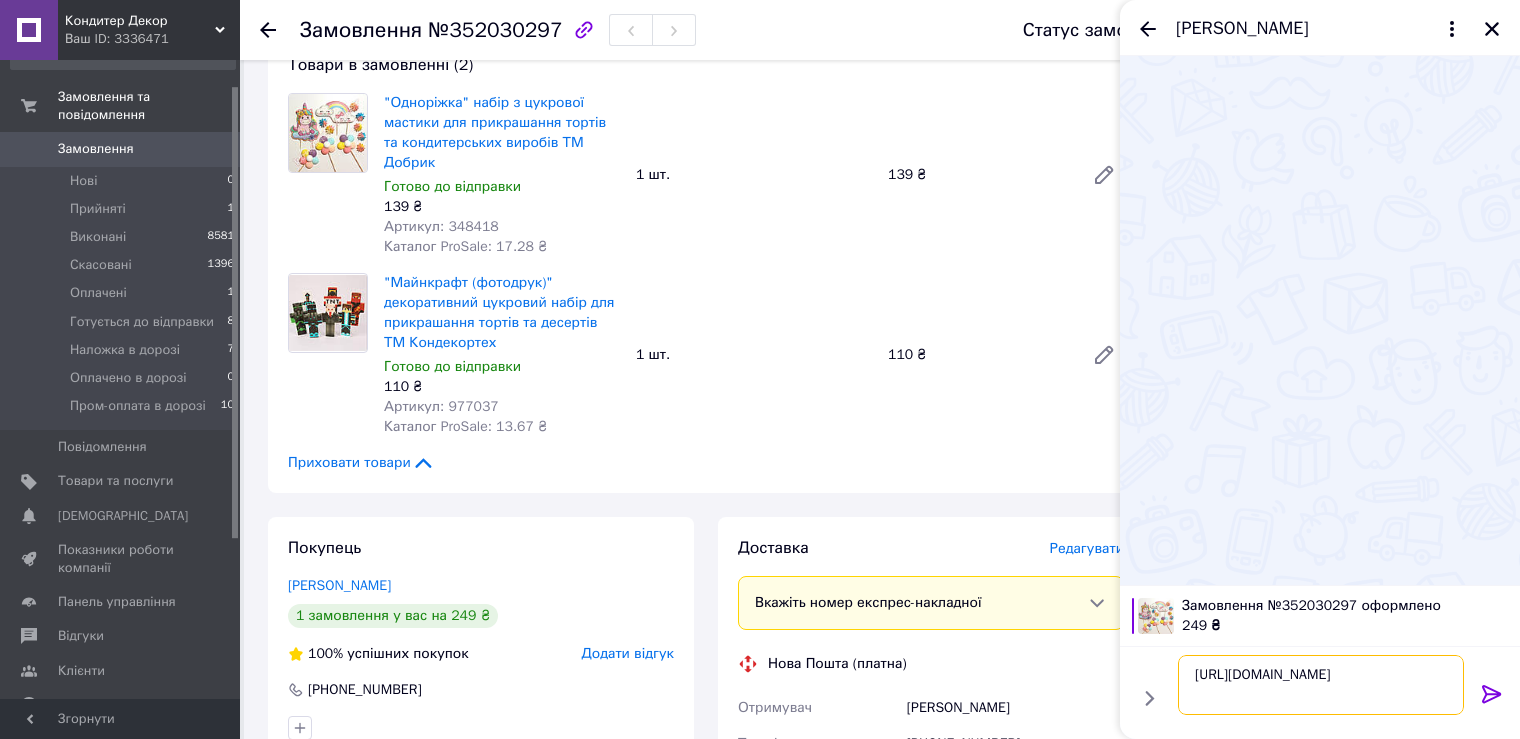 type 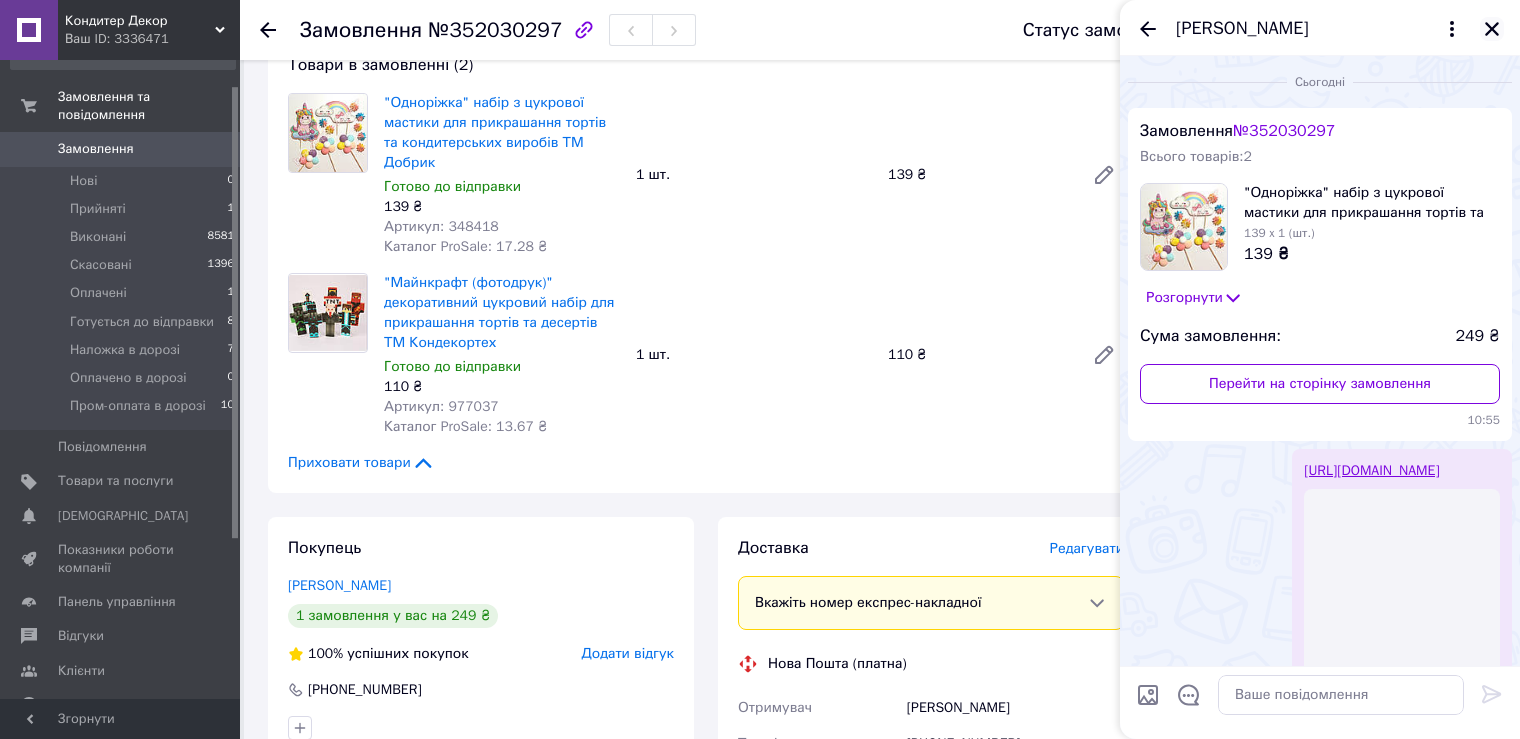 click 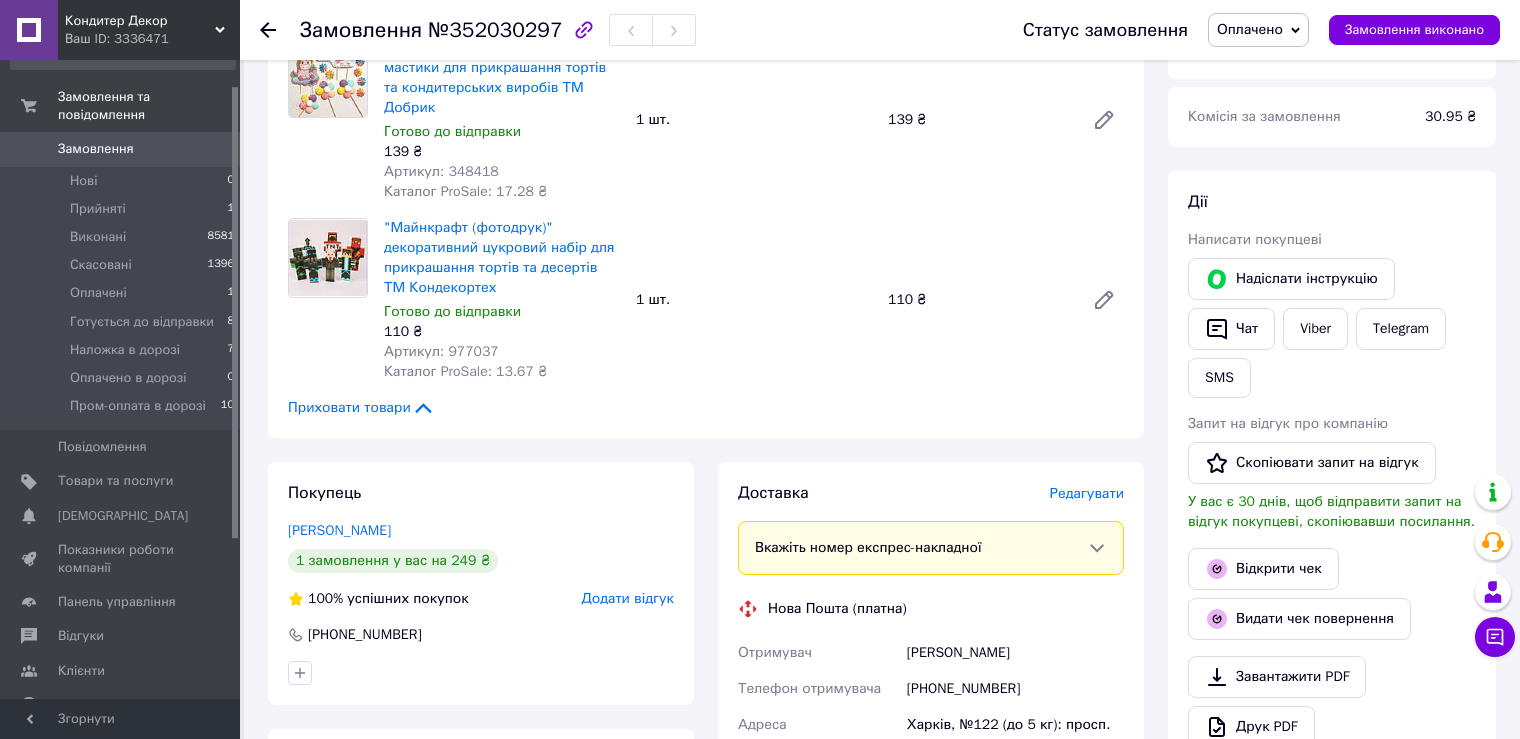 scroll, scrollTop: 500, scrollLeft: 0, axis: vertical 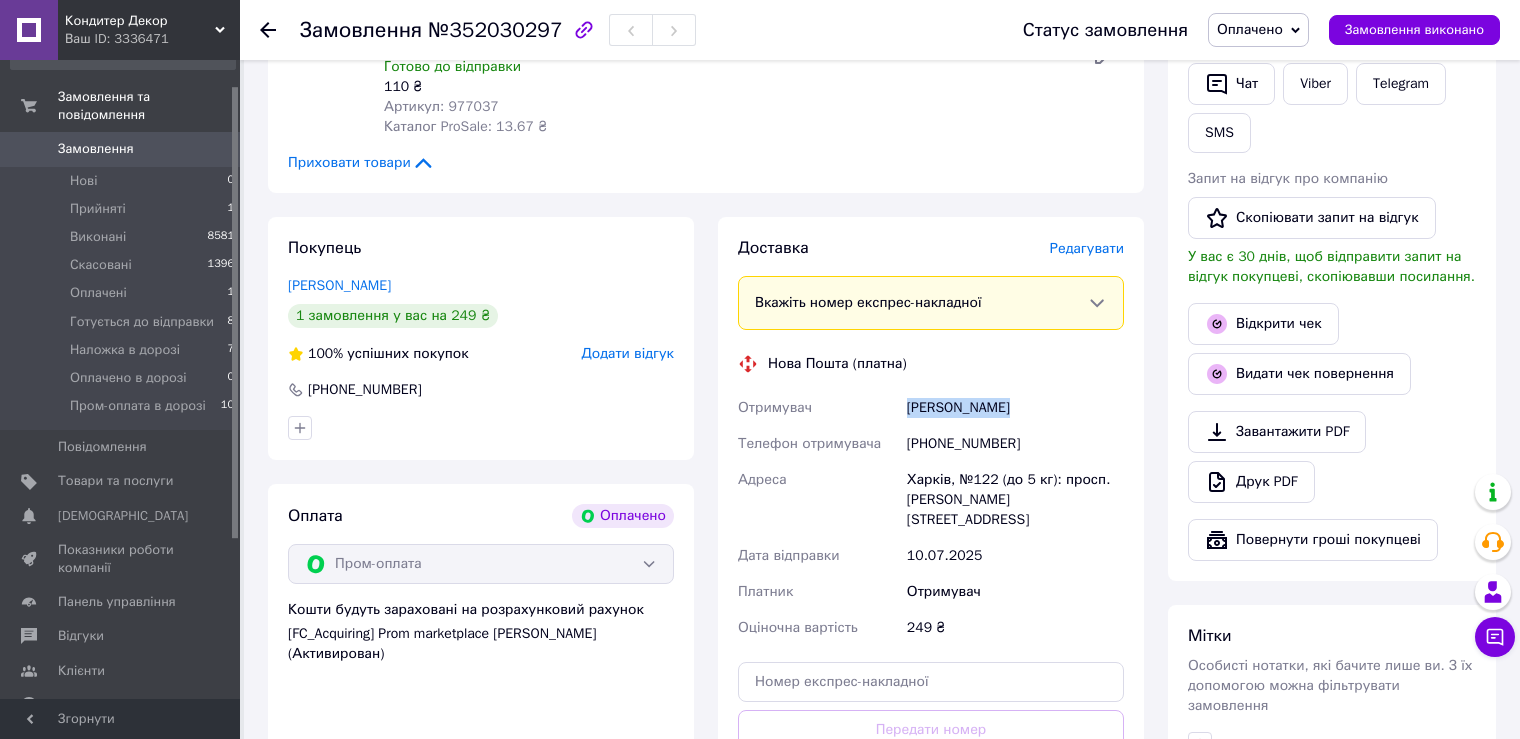 drag, startPoint x: 906, startPoint y: 389, endPoint x: 1011, endPoint y: 390, distance: 105.00476 